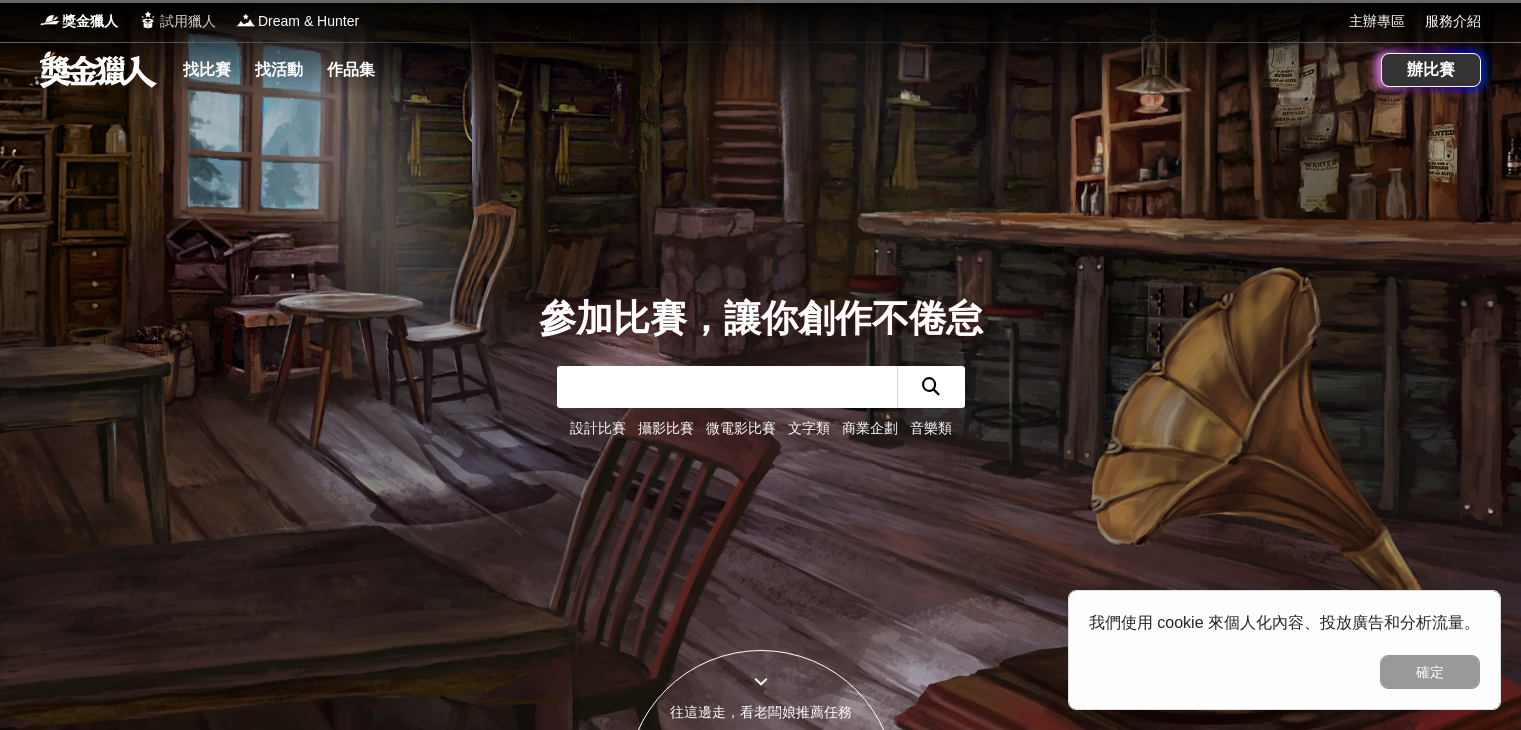 scroll, scrollTop: 0, scrollLeft: 0, axis: both 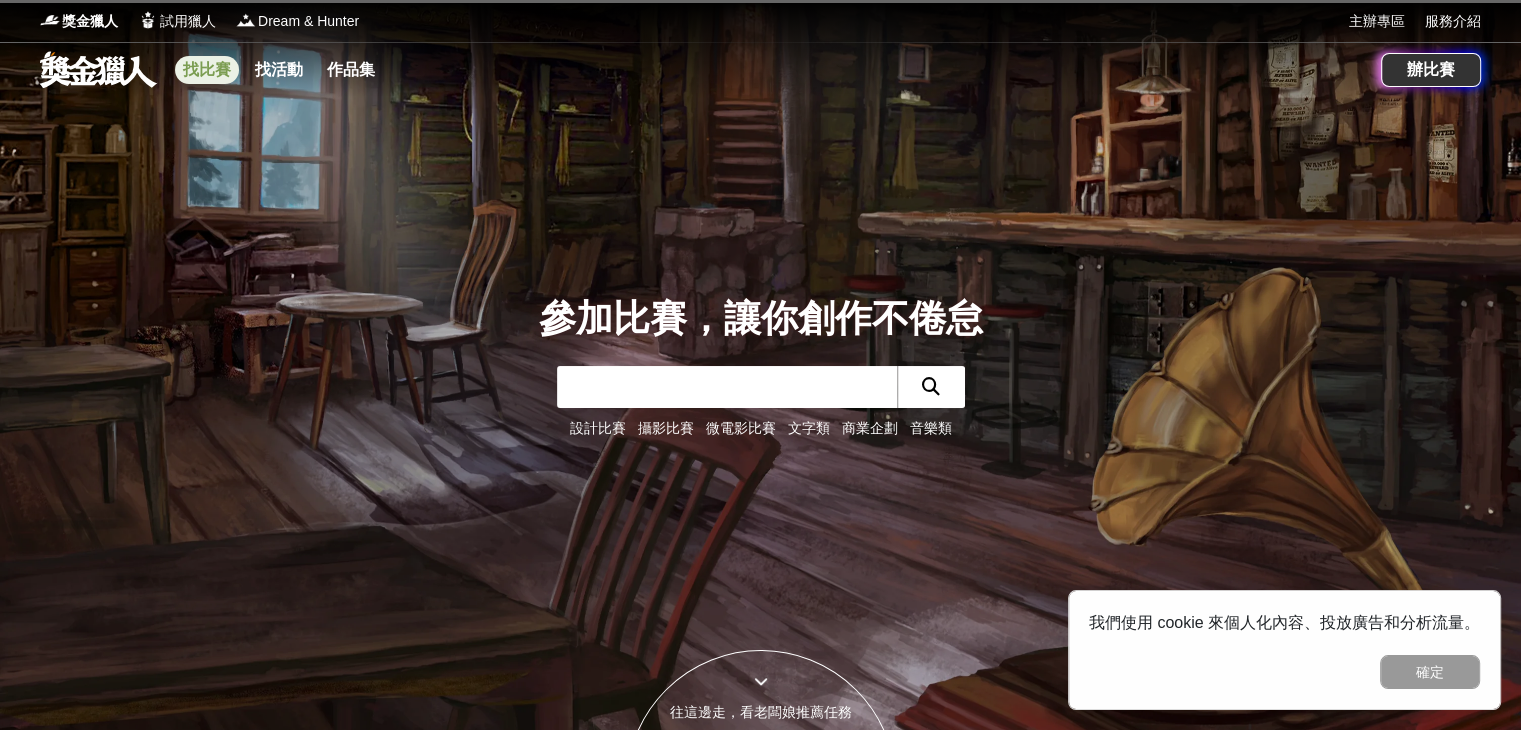 click on "找比賽" at bounding box center [207, 70] 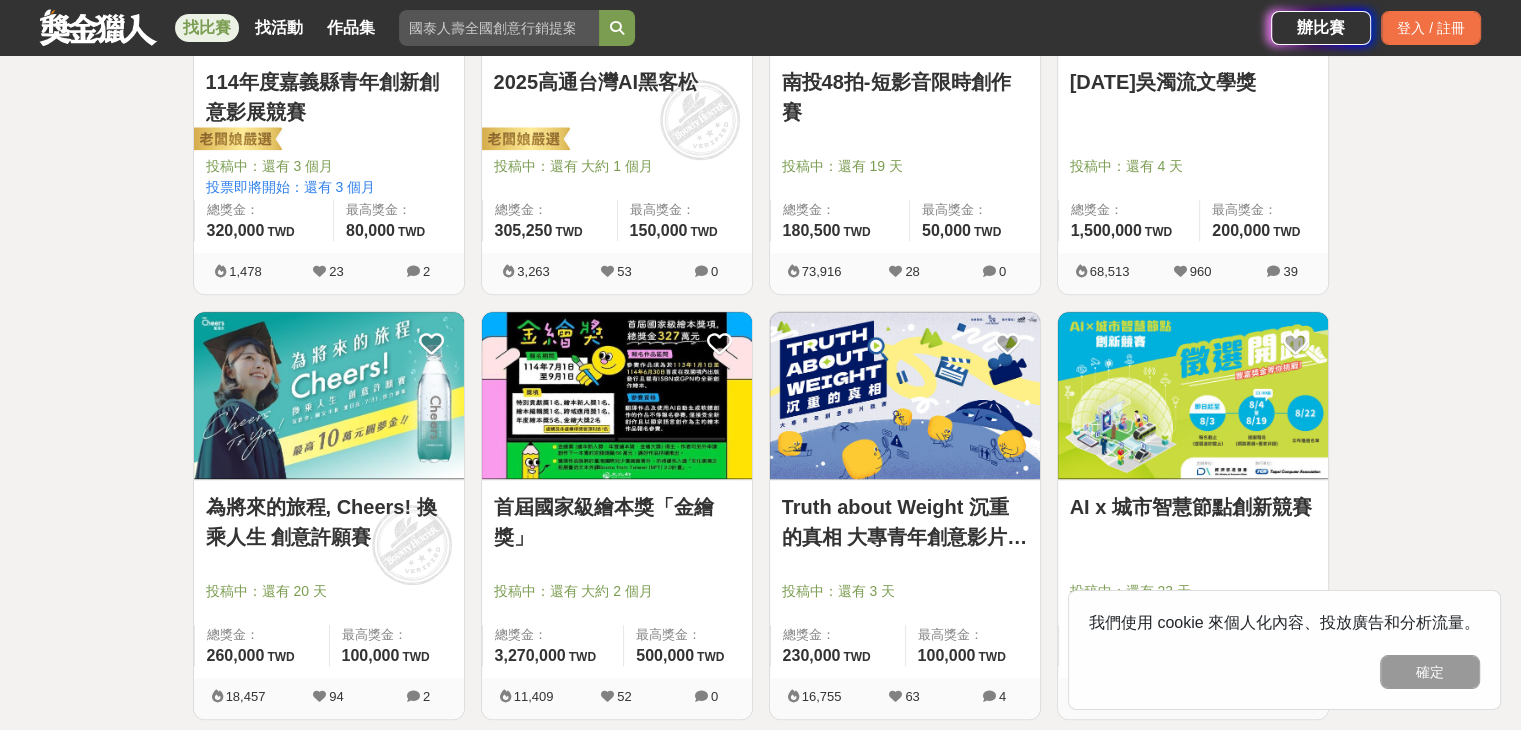 scroll, scrollTop: 1600, scrollLeft: 0, axis: vertical 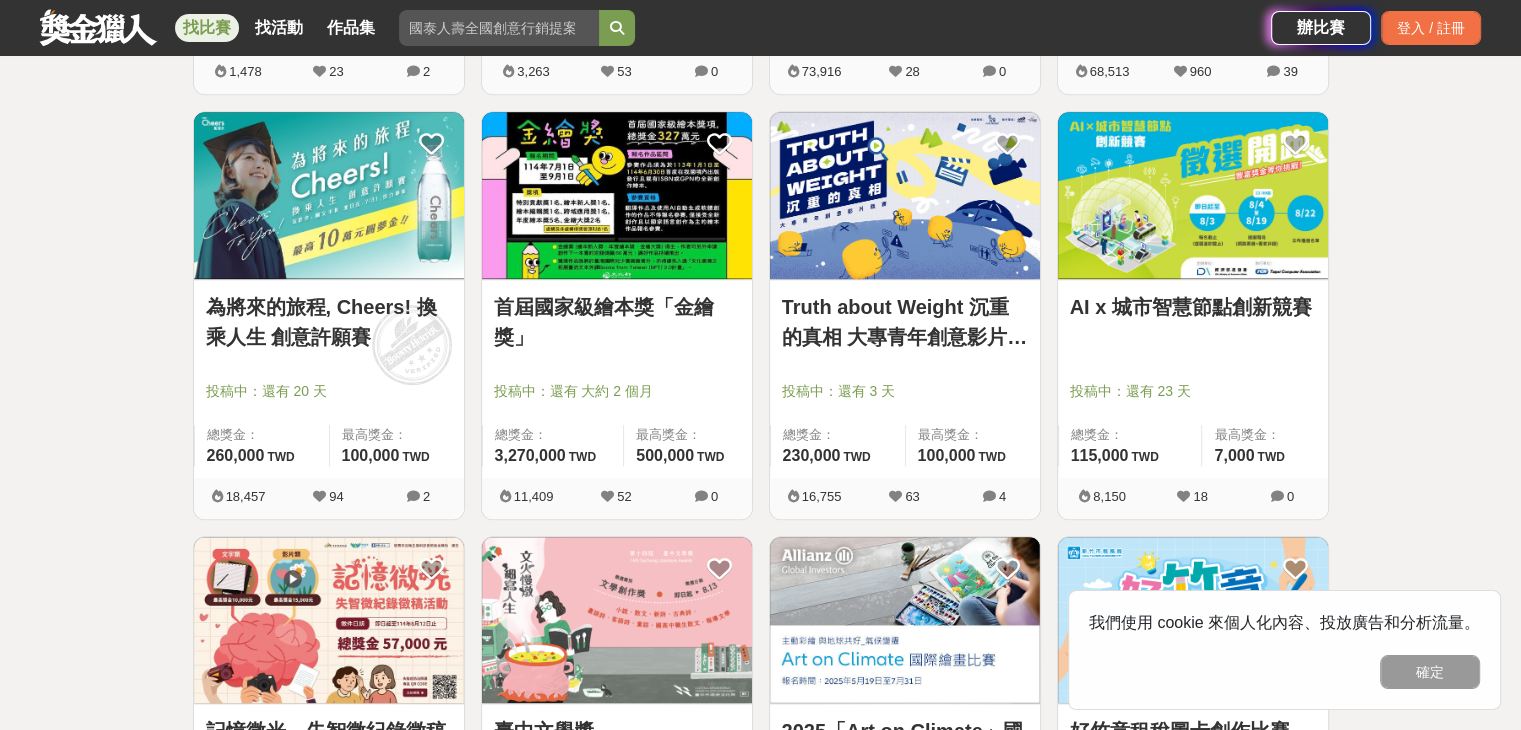 click on "AI x 城市智慧節點創新競賽" at bounding box center (1193, 307) 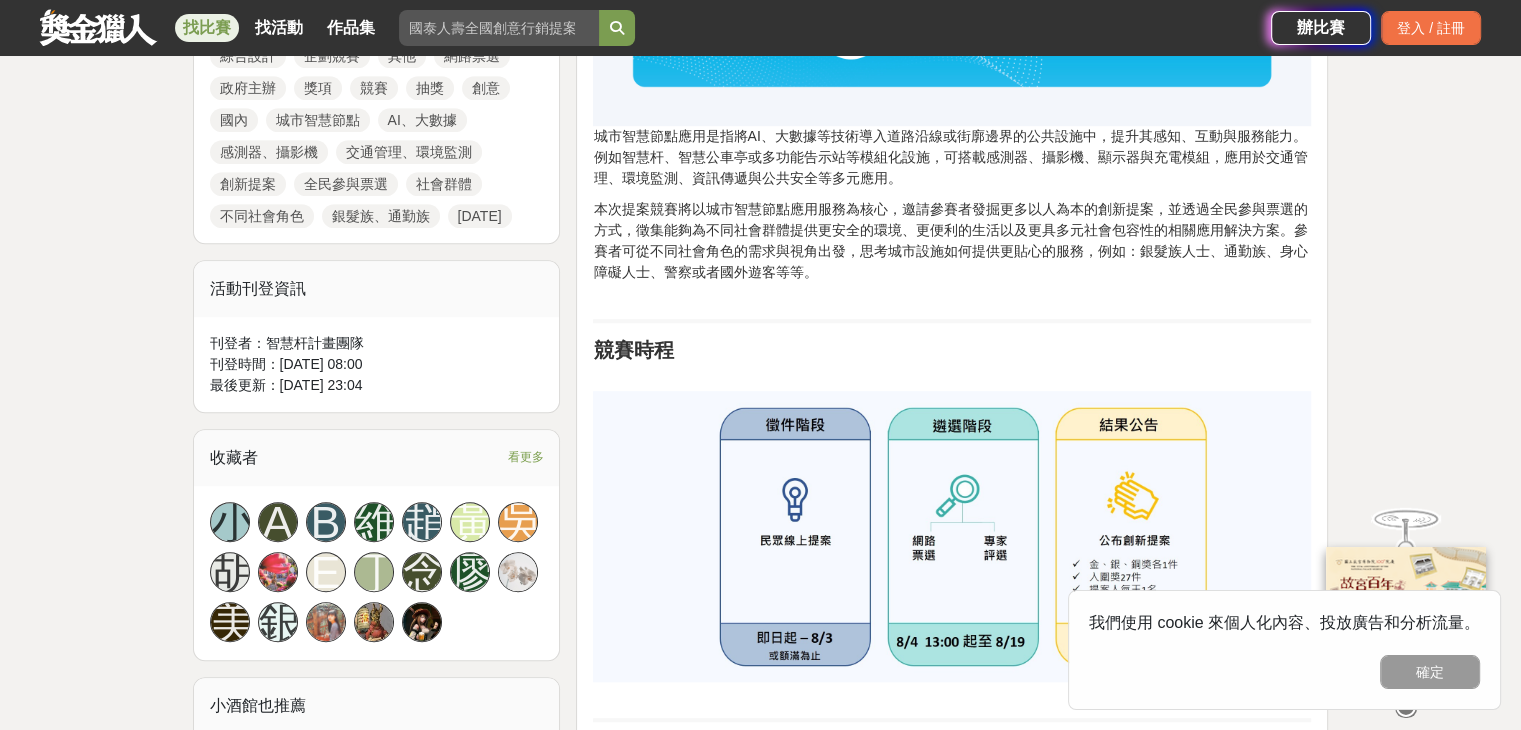 scroll, scrollTop: 1300, scrollLeft: 0, axis: vertical 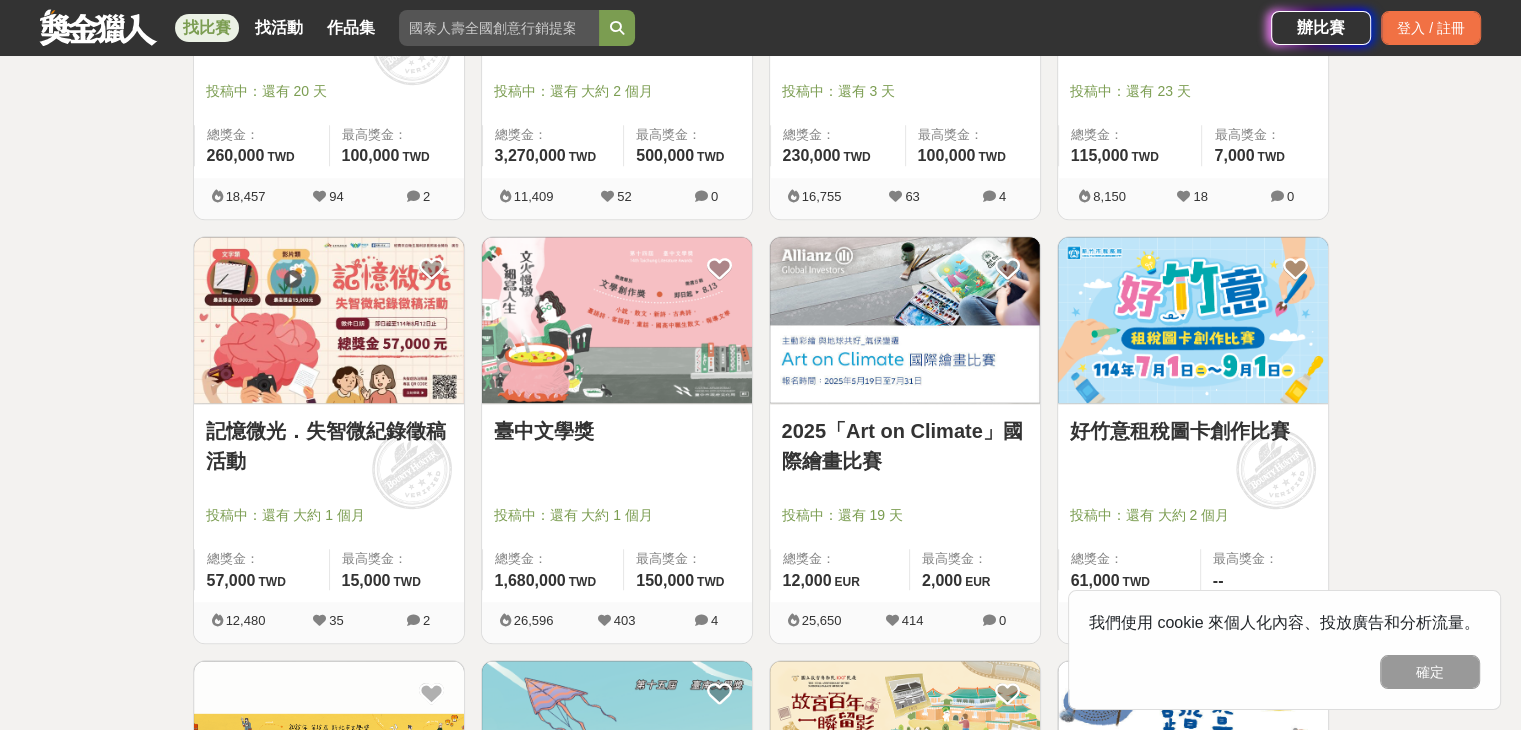 click at bounding box center [617, 320] 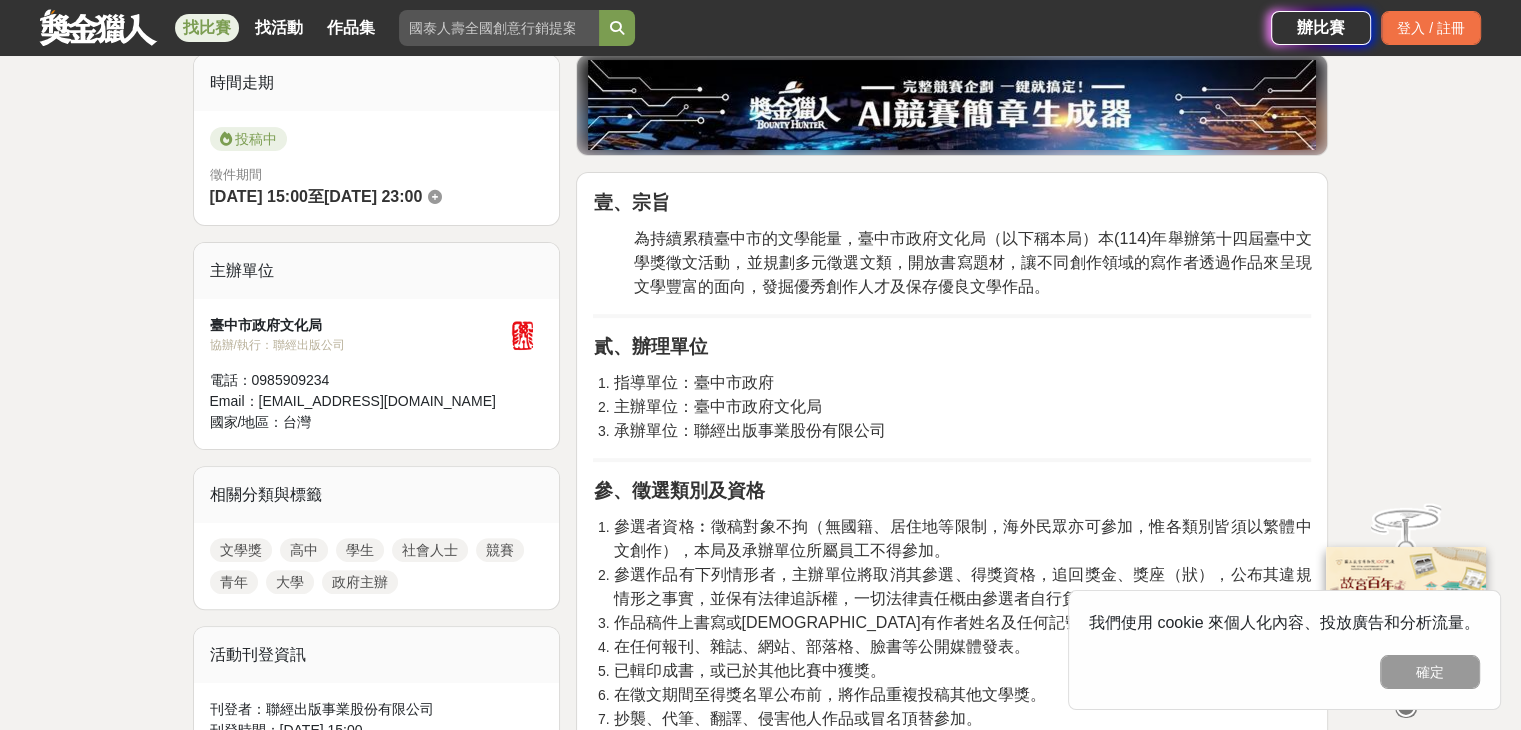 scroll, scrollTop: 200, scrollLeft: 0, axis: vertical 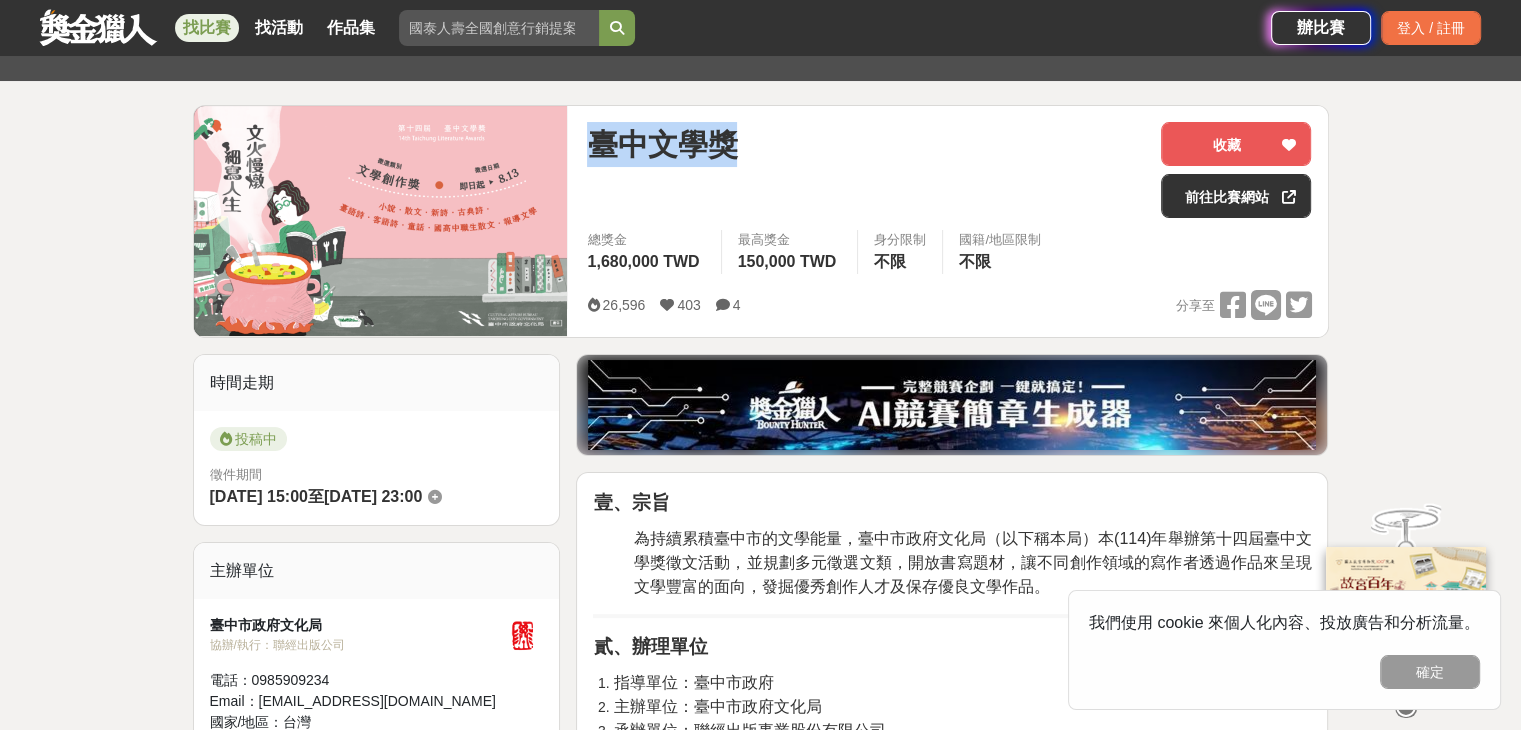 drag, startPoint x: 757, startPoint y: 141, endPoint x: 567, endPoint y: 144, distance: 190.02368 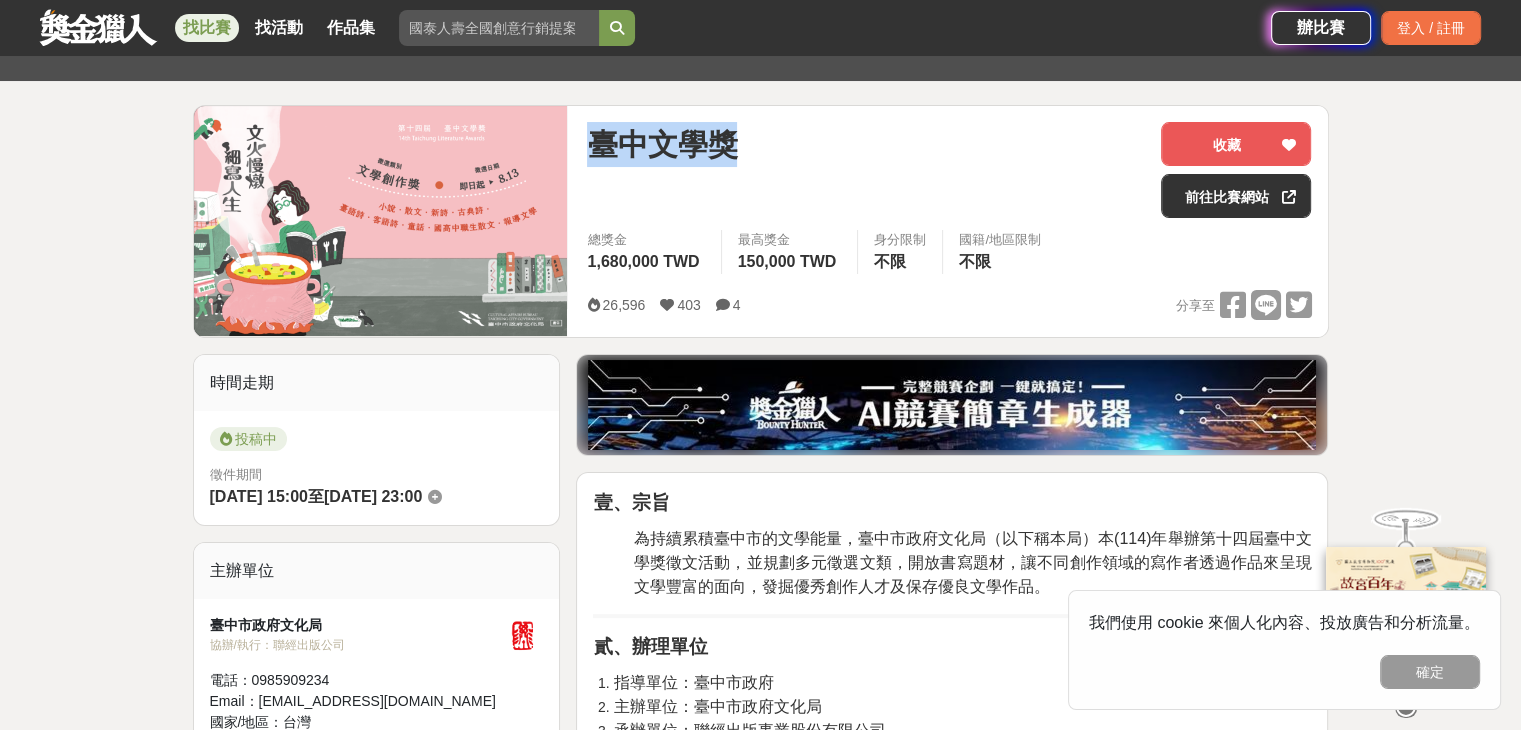 click on "臺中文學獎 收藏 前往比賽網站 總獎金 1,680,000   TWD 最高獎金 150,000   TWD 身分限制 不限 國籍/地區限制 不限 26,596 403 4 分享至 收藏 前往比賽網站" at bounding box center (761, 221) 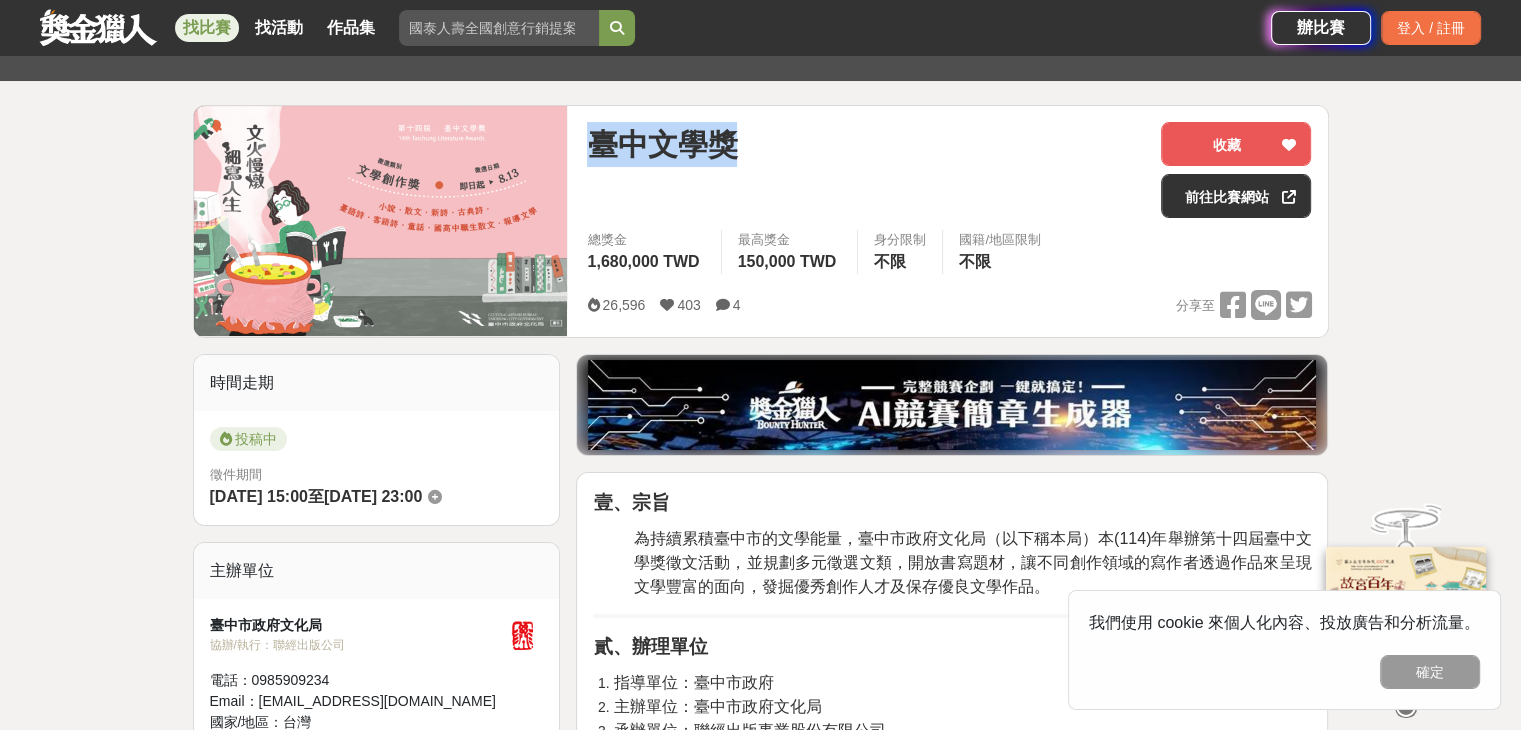 copy on "臺中文學獎" 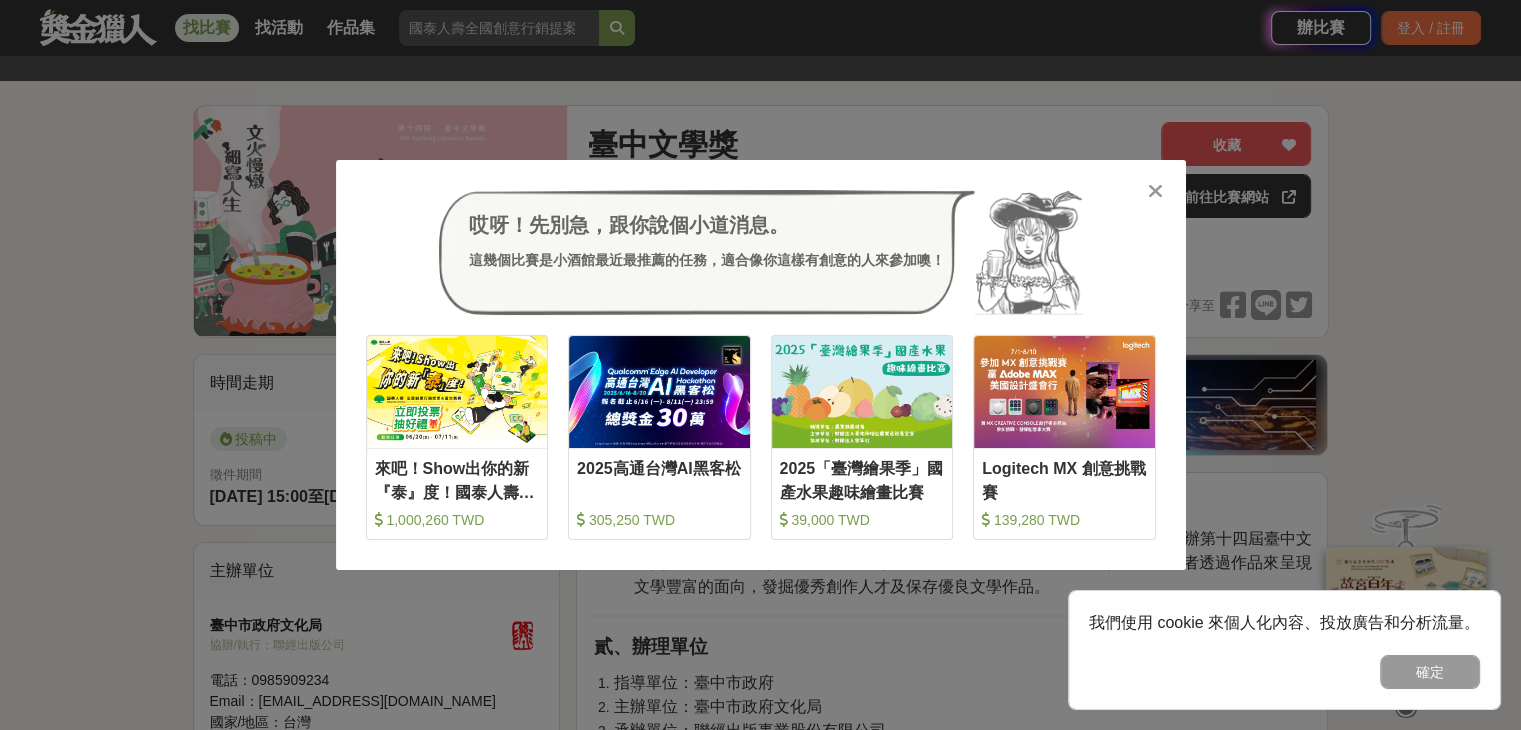 click on "哎呀！先別急，跟你說個小道消息。 這幾個比賽是小酒館最近最推薦的任務，適合像你這樣有創意的人來參加噢！   收藏 來吧！Show出你的新『泰』度！國泰人壽全國創意行銷提案&圖文競賽   1,000,260 TWD   收藏 2025高通台灣AI黑客松   305,250 TWD   收藏 2025「臺灣繪果季」國產水果趣味繪畫比賽   39,000 TWD   收藏 Logitech MX 創意挑戰賽   139,280 TWD" at bounding box center [761, 365] 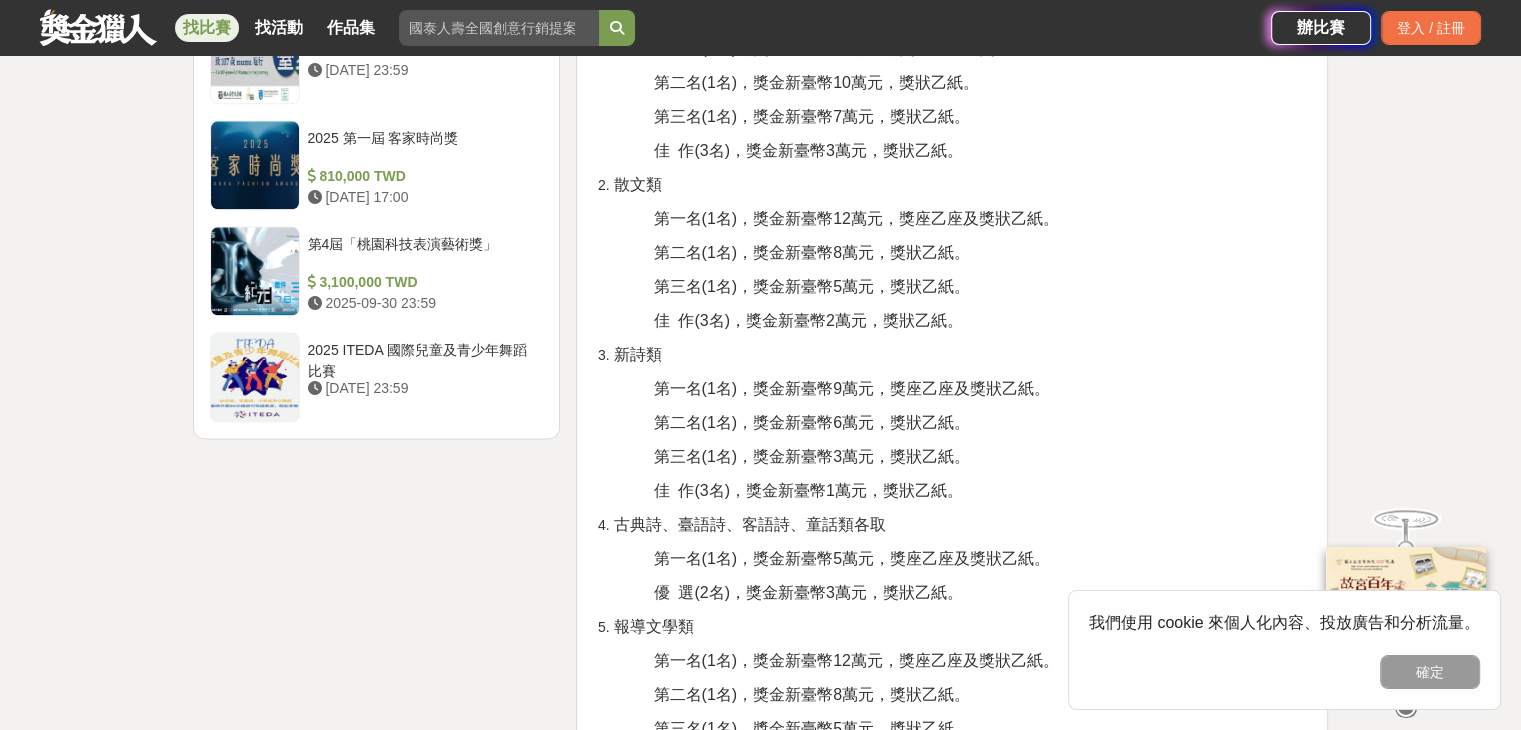 scroll, scrollTop: 2400, scrollLeft: 0, axis: vertical 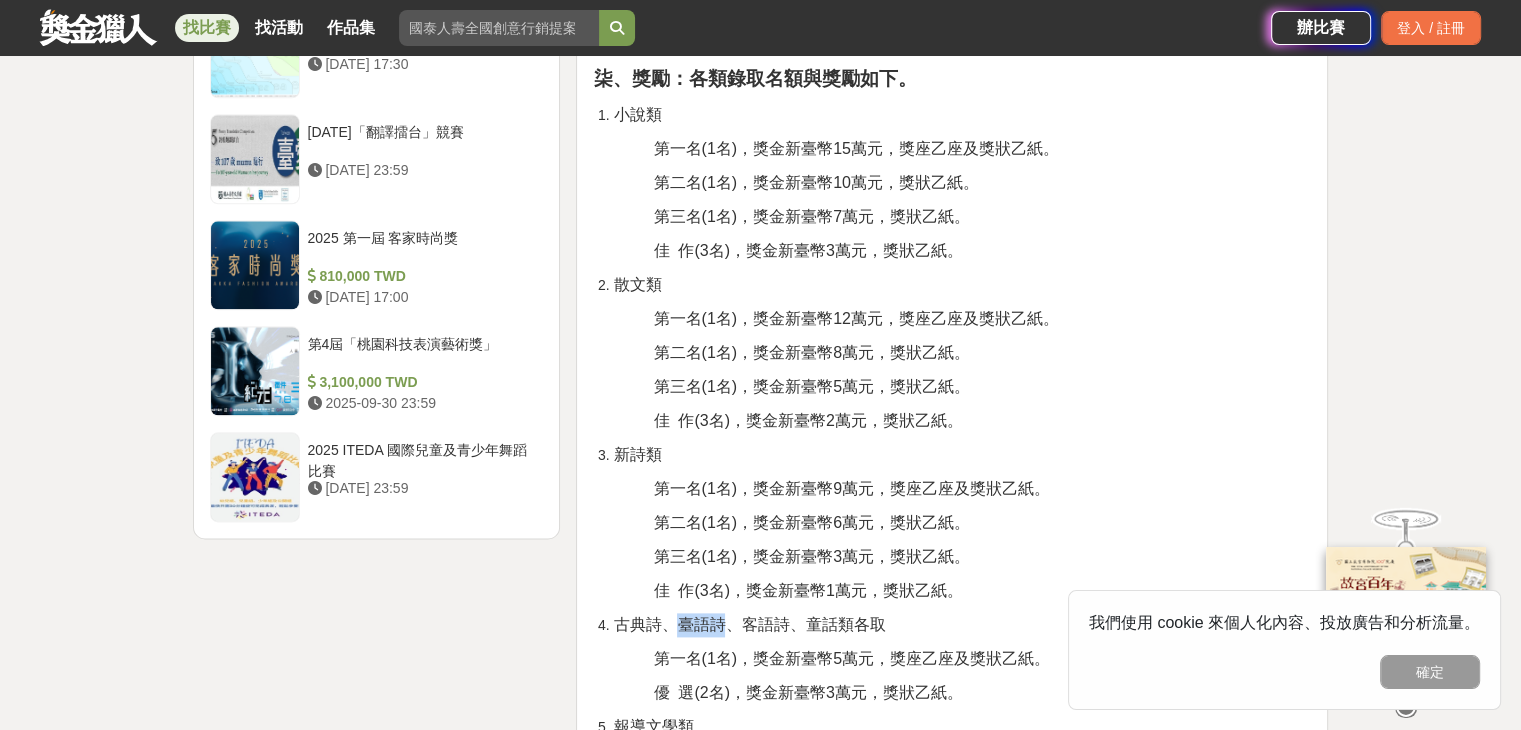drag, startPoint x: 674, startPoint y: 623, endPoint x: 724, endPoint y: 625, distance: 50.039986 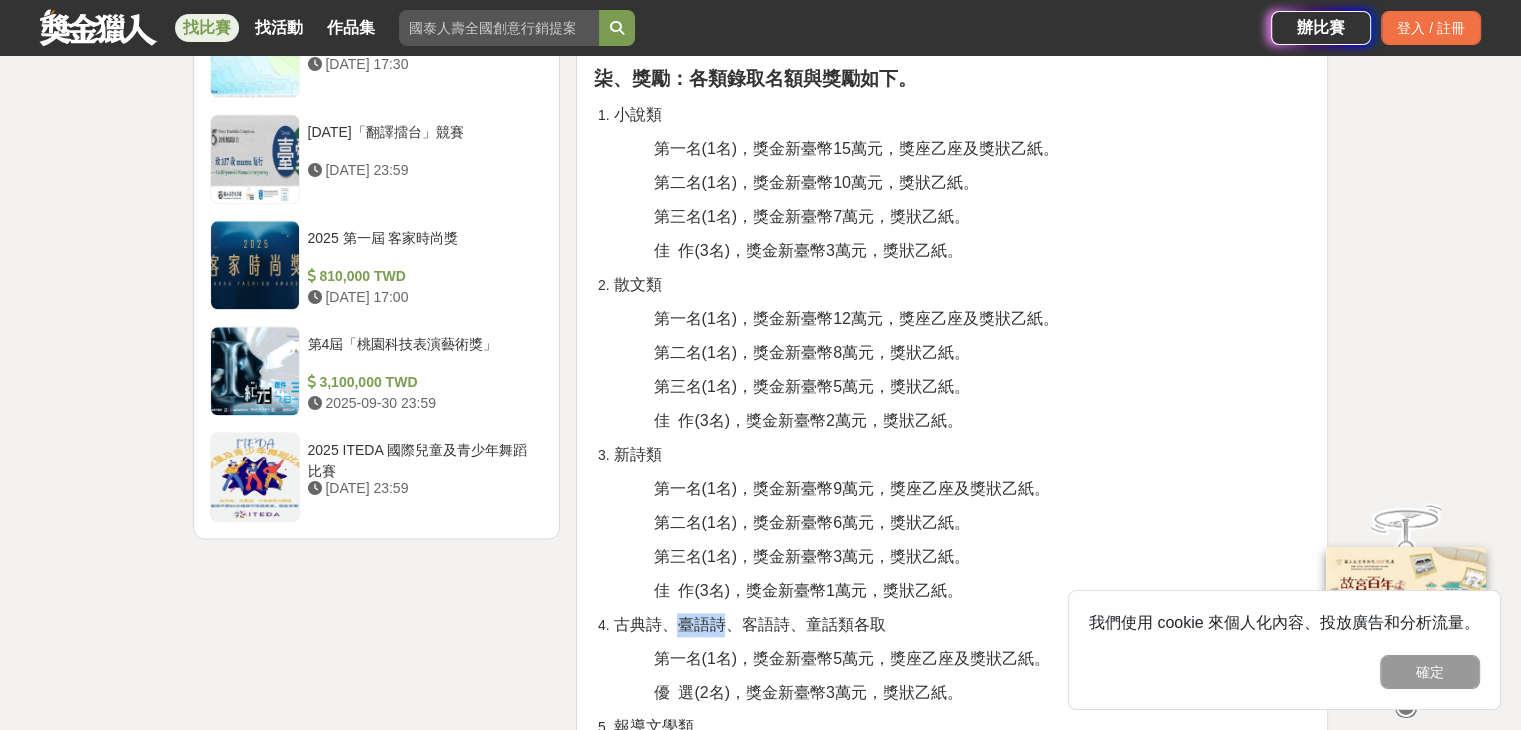click on "古典詩、臺語詩、客語詩、童話類各取" at bounding box center [749, 624] 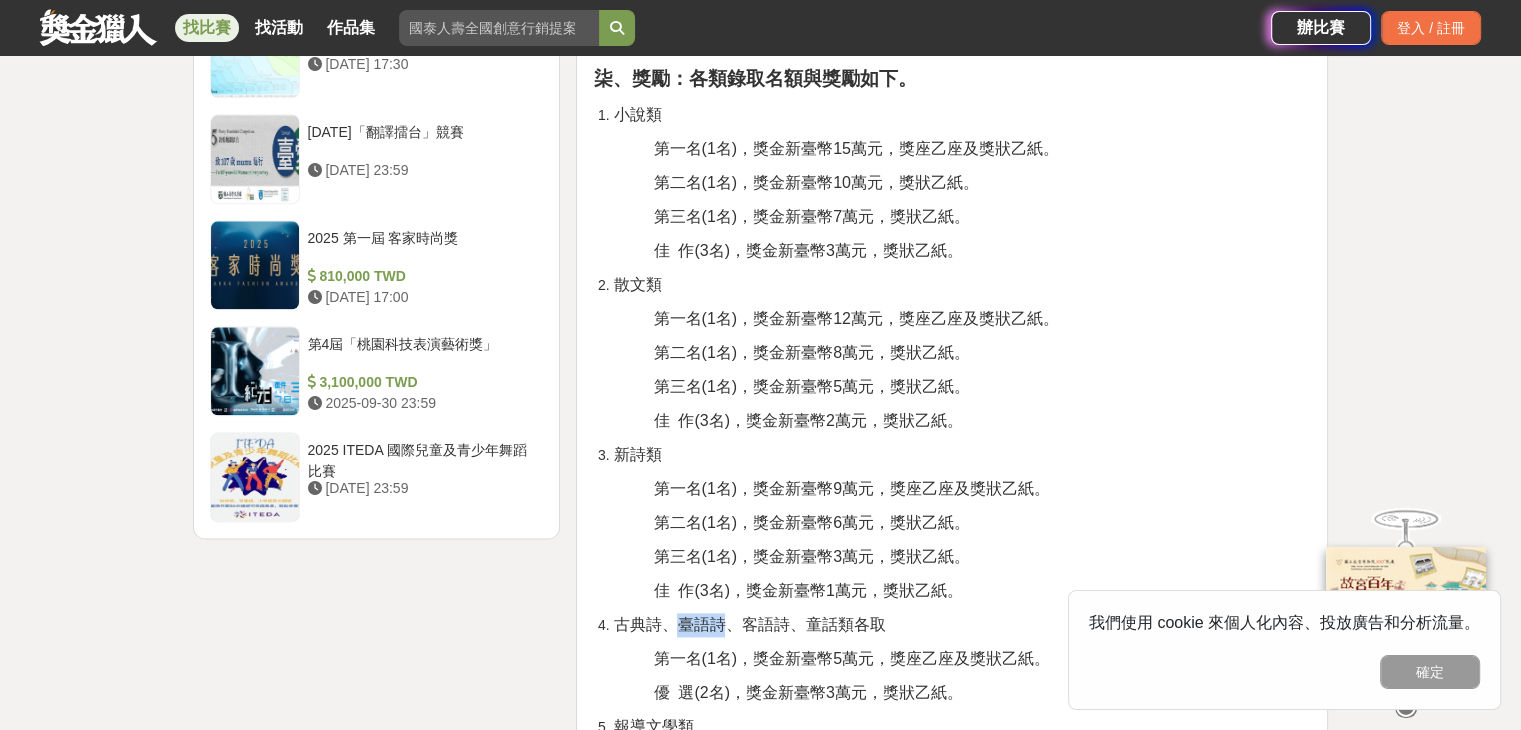 click on "古典詩、臺語詩、客語詩、童話類各取" at bounding box center [749, 624] 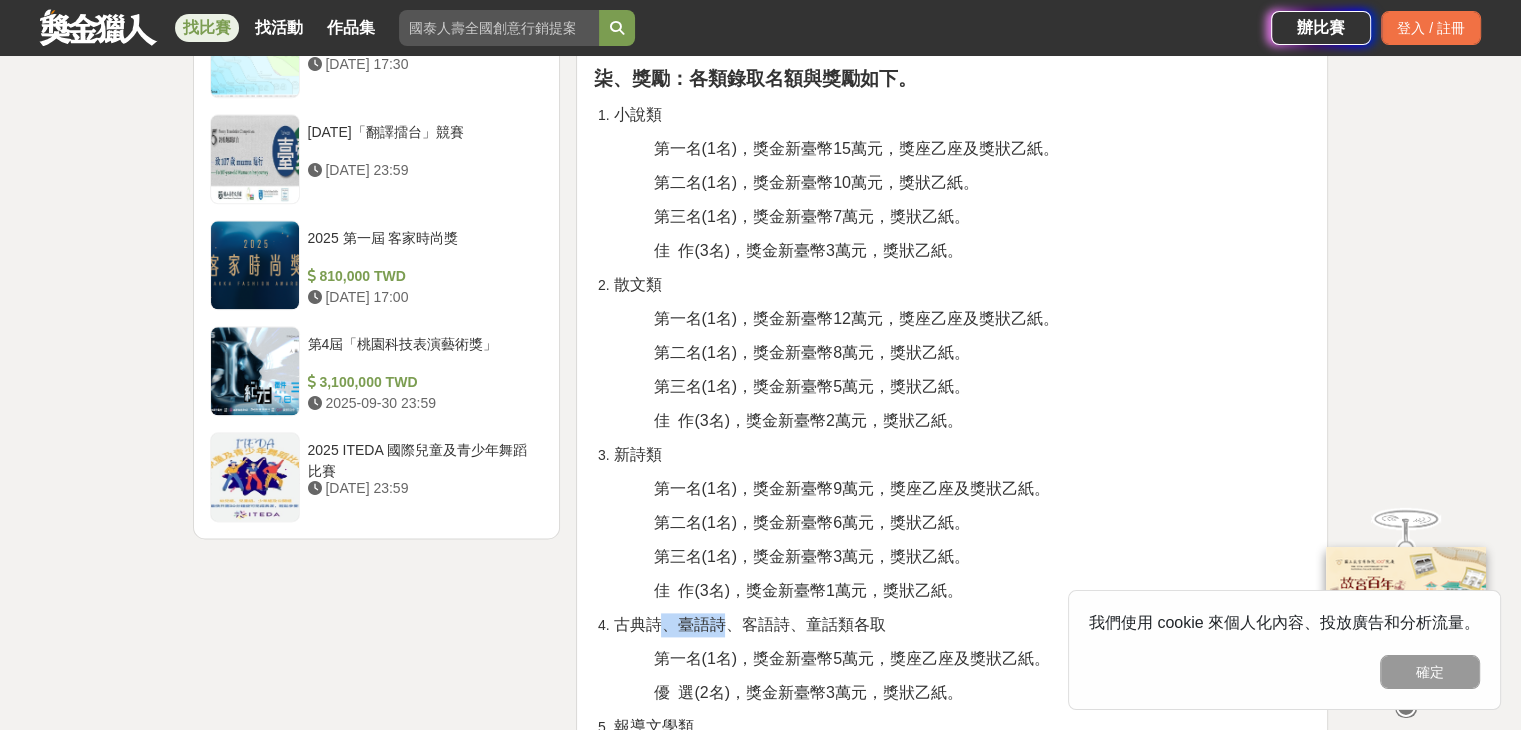 drag, startPoint x: 717, startPoint y: 625, endPoint x: 659, endPoint y: 629, distance: 58.137768 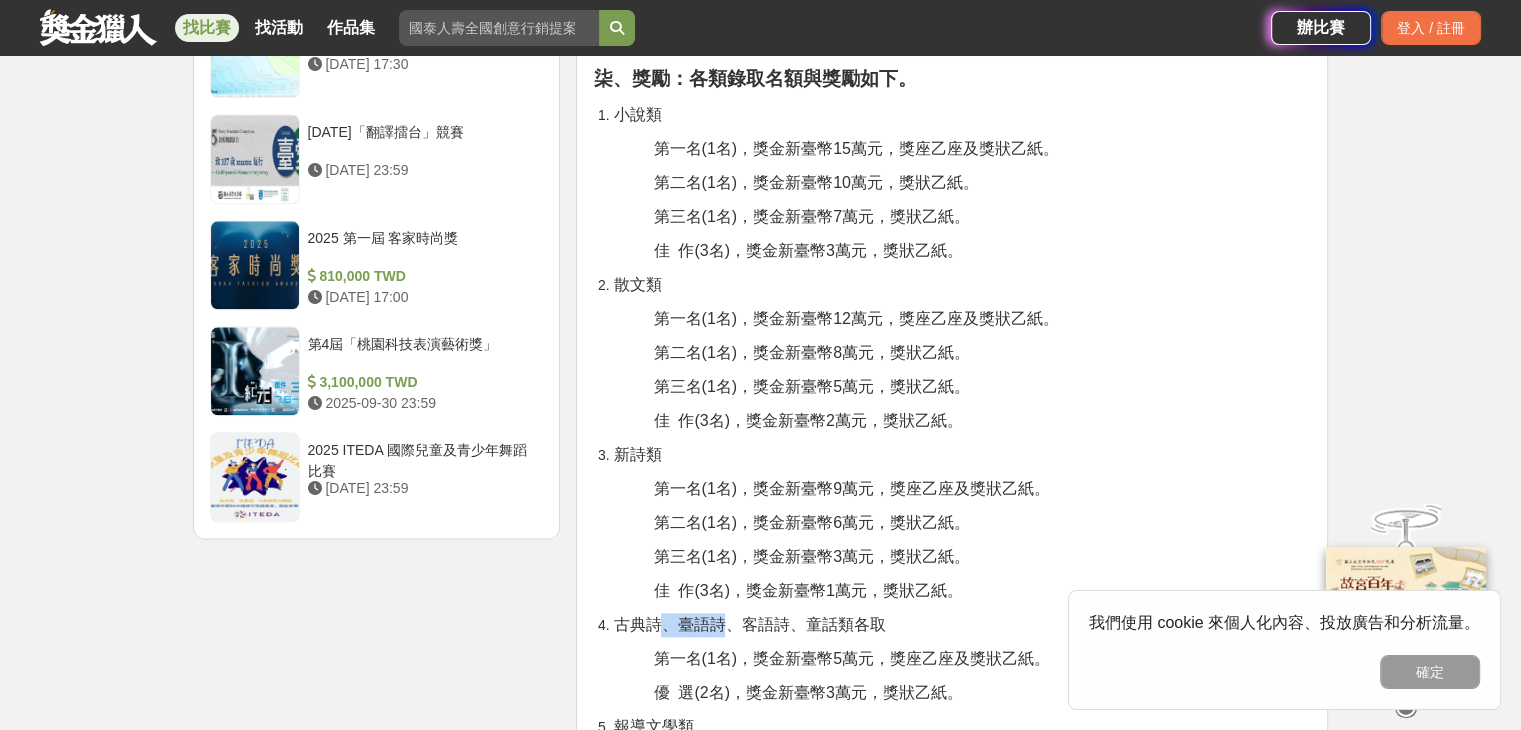click on "古典詩、臺語詩、客語詩、童話類各取" at bounding box center [749, 624] 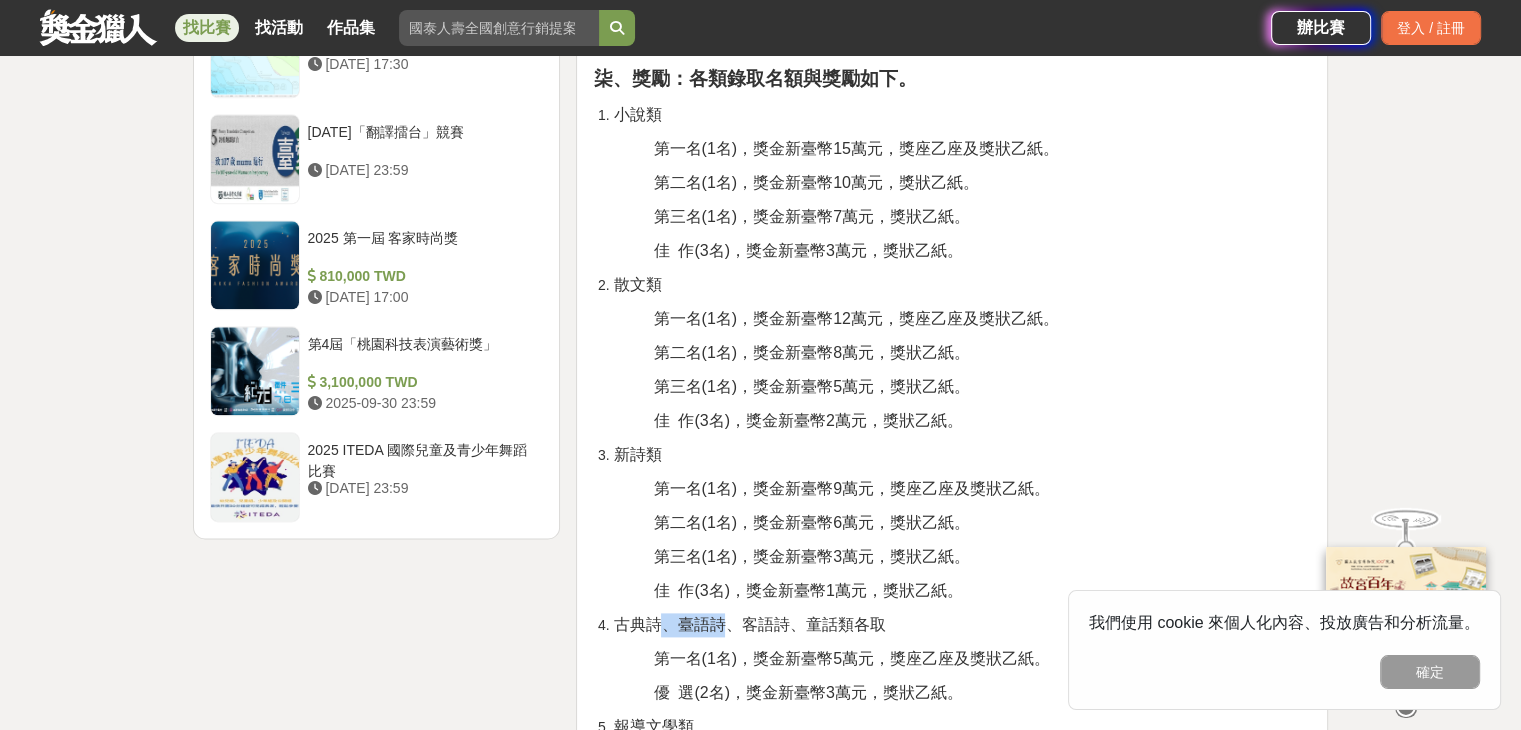 click on "古典詩、臺語詩、客語詩、童話類各取" at bounding box center (749, 624) 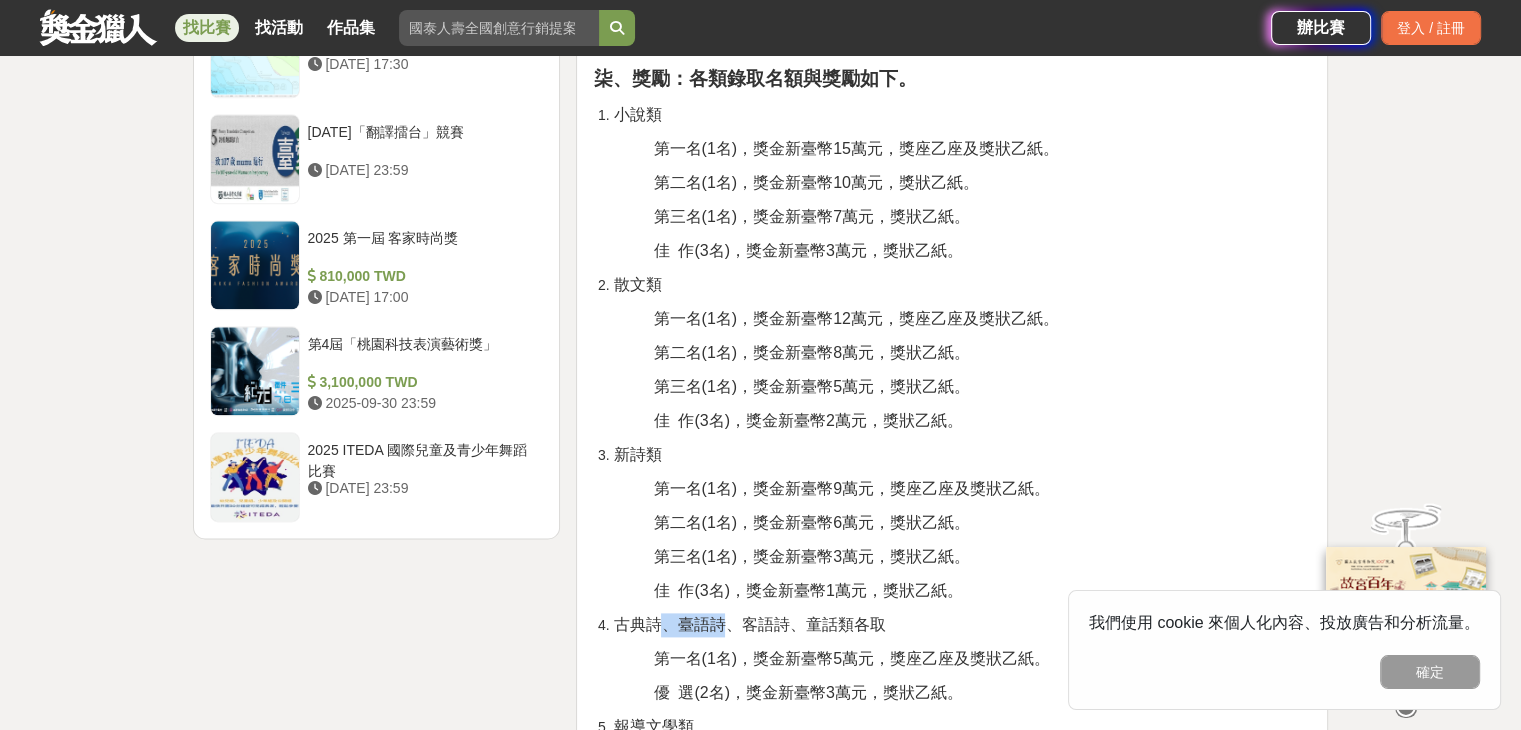 click on "古典詩、臺語詩、客語詩、童話類各取" at bounding box center [749, 624] 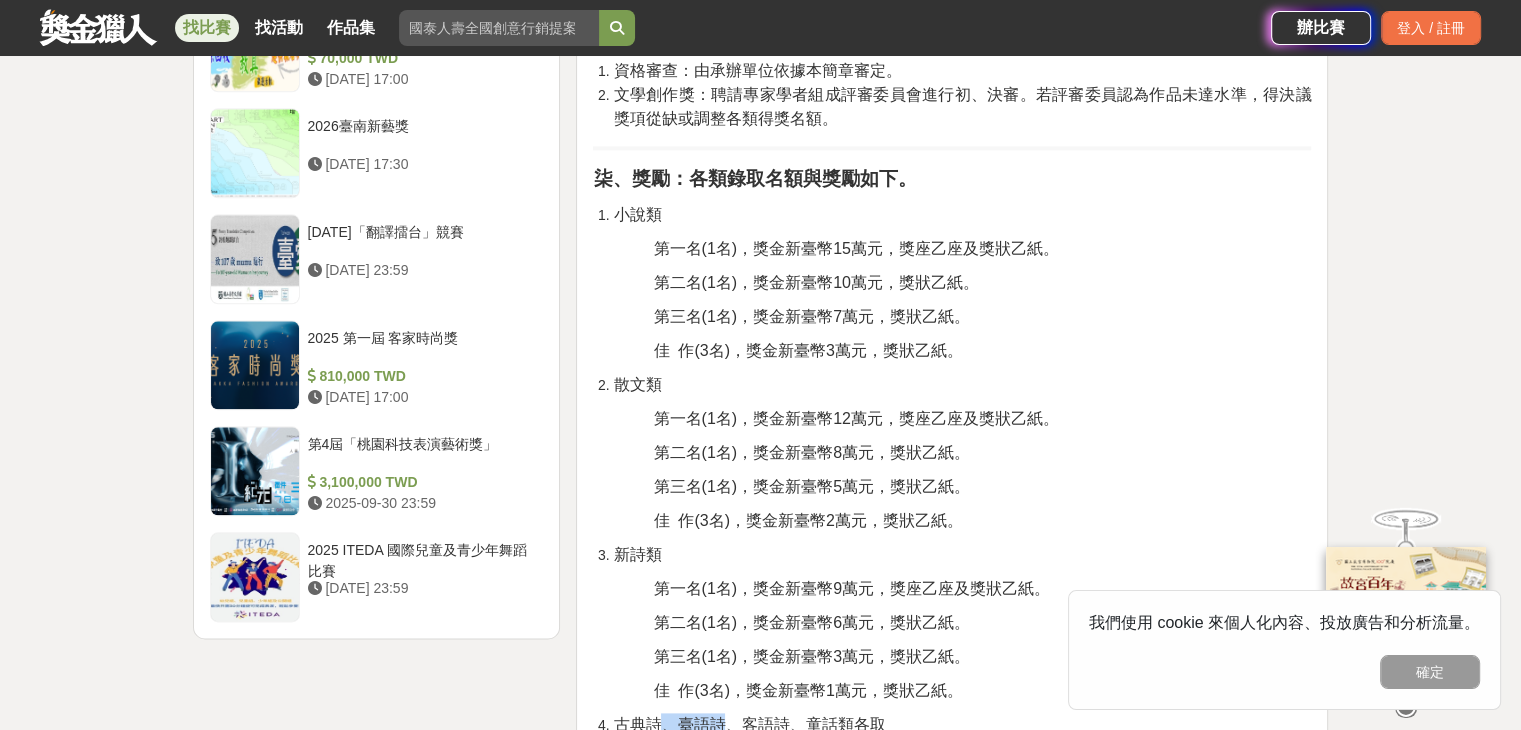 scroll, scrollTop: 2600, scrollLeft: 0, axis: vertical 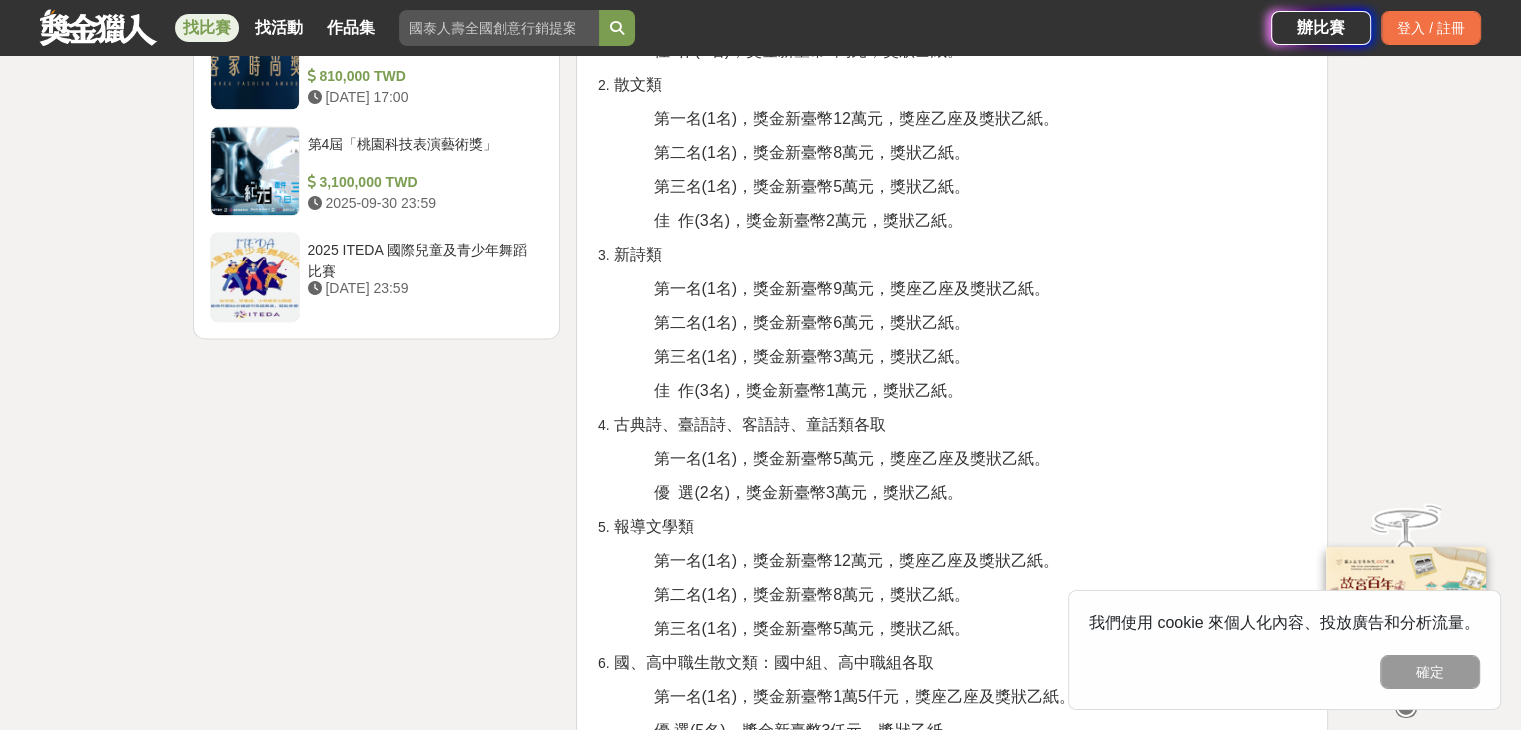 click on "壹、宗旨 為持續累積臺中市的文學能量，臺中市政府文化局（以下稱本局）本(114)年舉辦第十四屆臺中文學獎徵文活動，並規劃多元徵選文類，開放書寫題材，讓不同創作領域的寫作者透過作品來呈現文學豐富的面向，發掘優秀創作人才及保存優良文學作品。 貳、辦理單位 指導單位：臺中市政府 主辦單位：臺中市政府文化局 承辦單位：聯經出版事業股份有限公司 參、徵選類別及資格 參選者資格︰徵稿對象不拘（無國籍、居住地等限制，海外民眾亦可參加，惟各類別皆須以繁體中文創作），本局及承辦單位所屬員工不得參加。 參選作品有下列情形者，主辦單位將取消其參選、得獎資格，追回獎金、獎座（狀），公布其違規情形之事實，並保有法律追訴權，一切法律責任概由參選者自行負責。 作品稿件上書寫或印有作者姓名及任何記號。 徵選主題︰主題不限。" at bounding box center [952, -42] 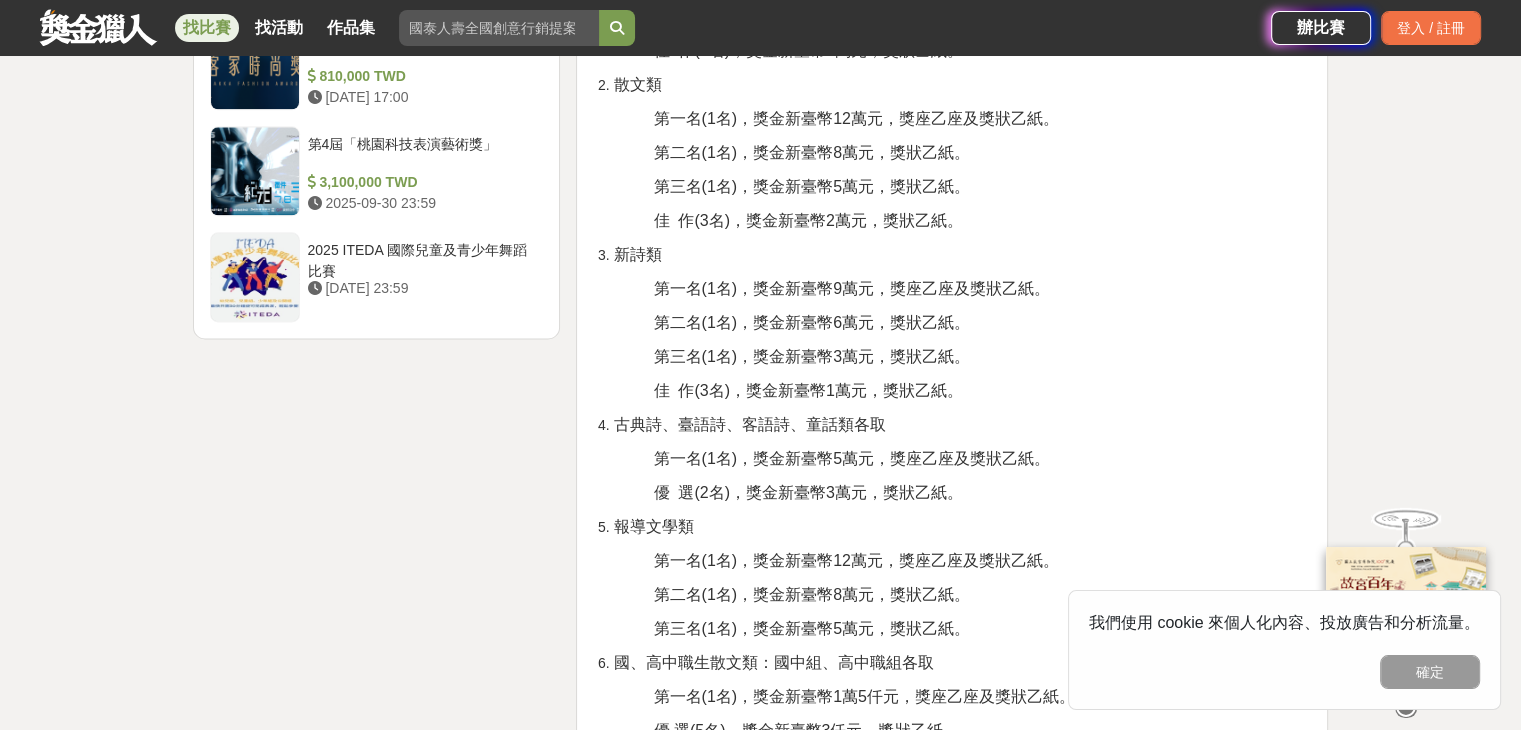 scroll, scrollTop: 2900, scrollLeft: 0, axis: vertical 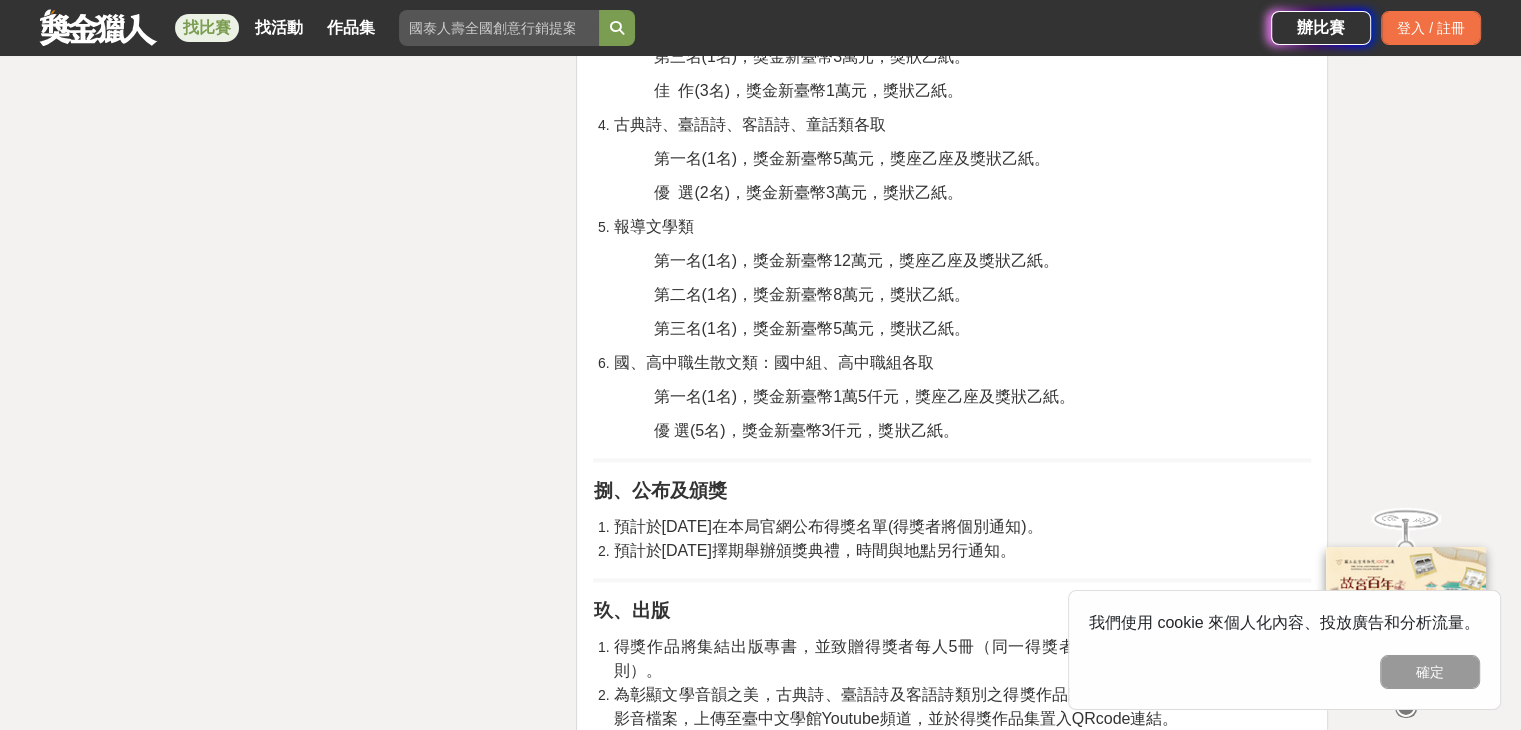click on "第一名(1名)，獎金新臺幣12萬元，獎座乙座及獎狀乙紙。" at bounding box center [855, 260] 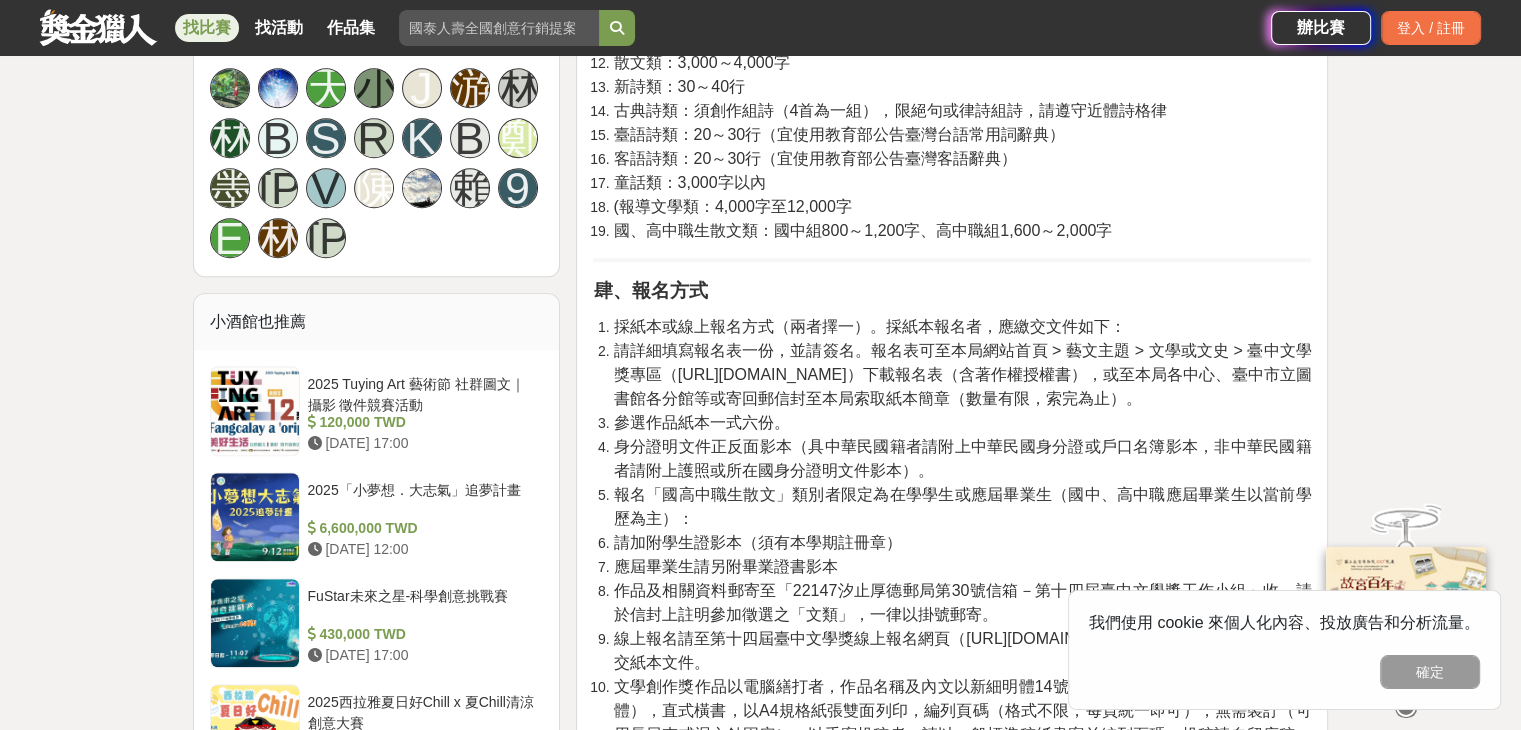 scroll, scrollTop: 1100, scrollLeft: 0, axis: vertical 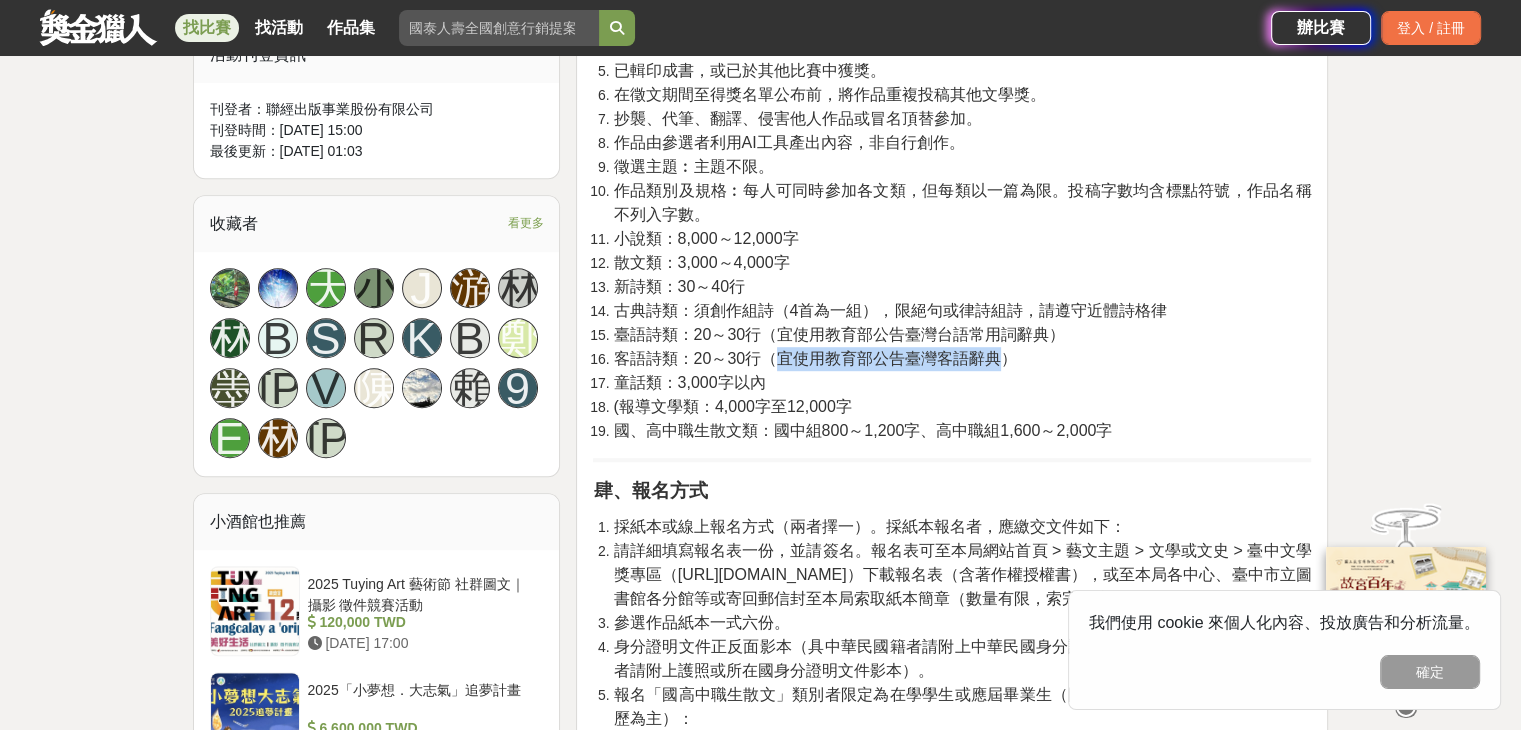 drag, startPoint x: 772, startPoint y: 364, endPoint x: 1005, endPoint y: 361, distance: 233.01932 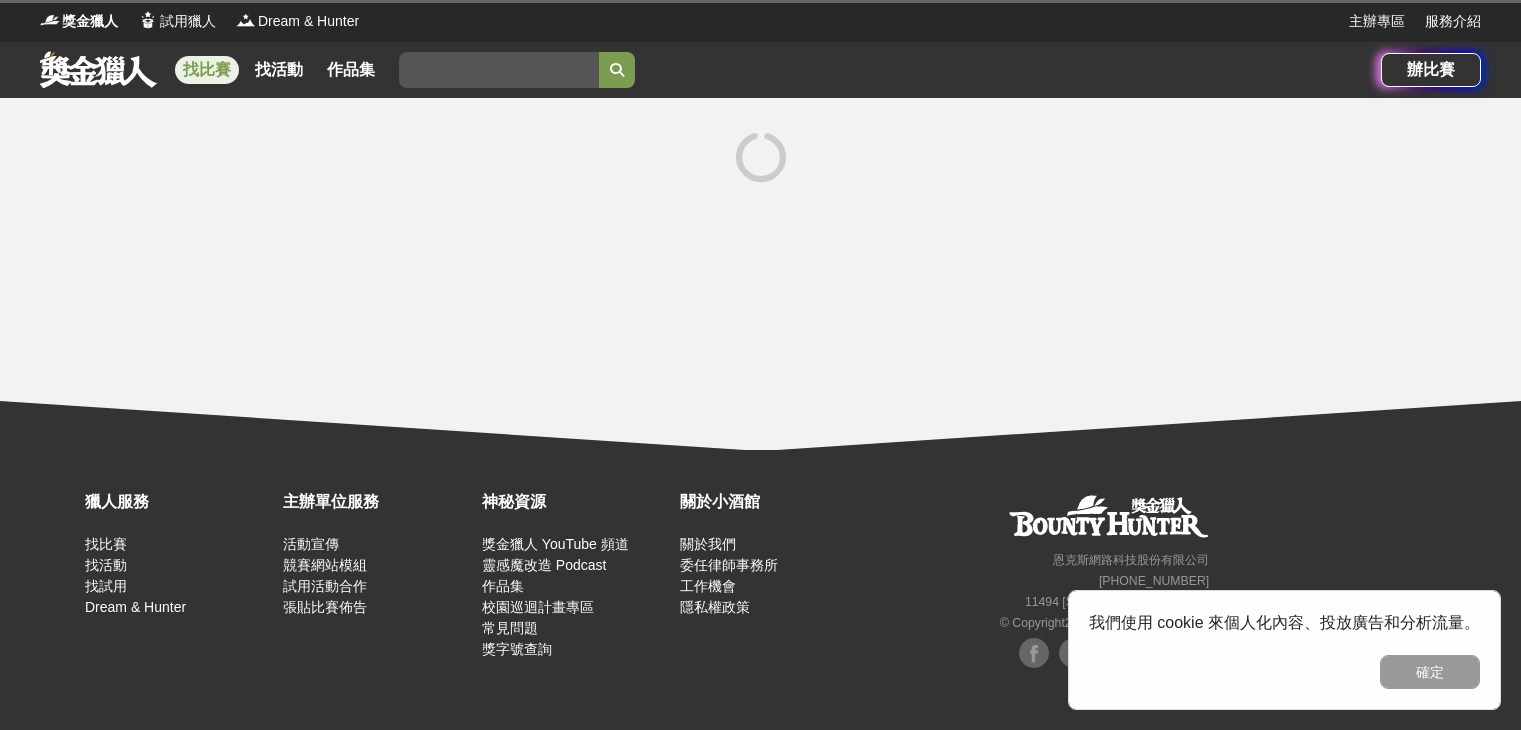 scroll, scrollTop: 0, scrollLeft: 0, axis: both 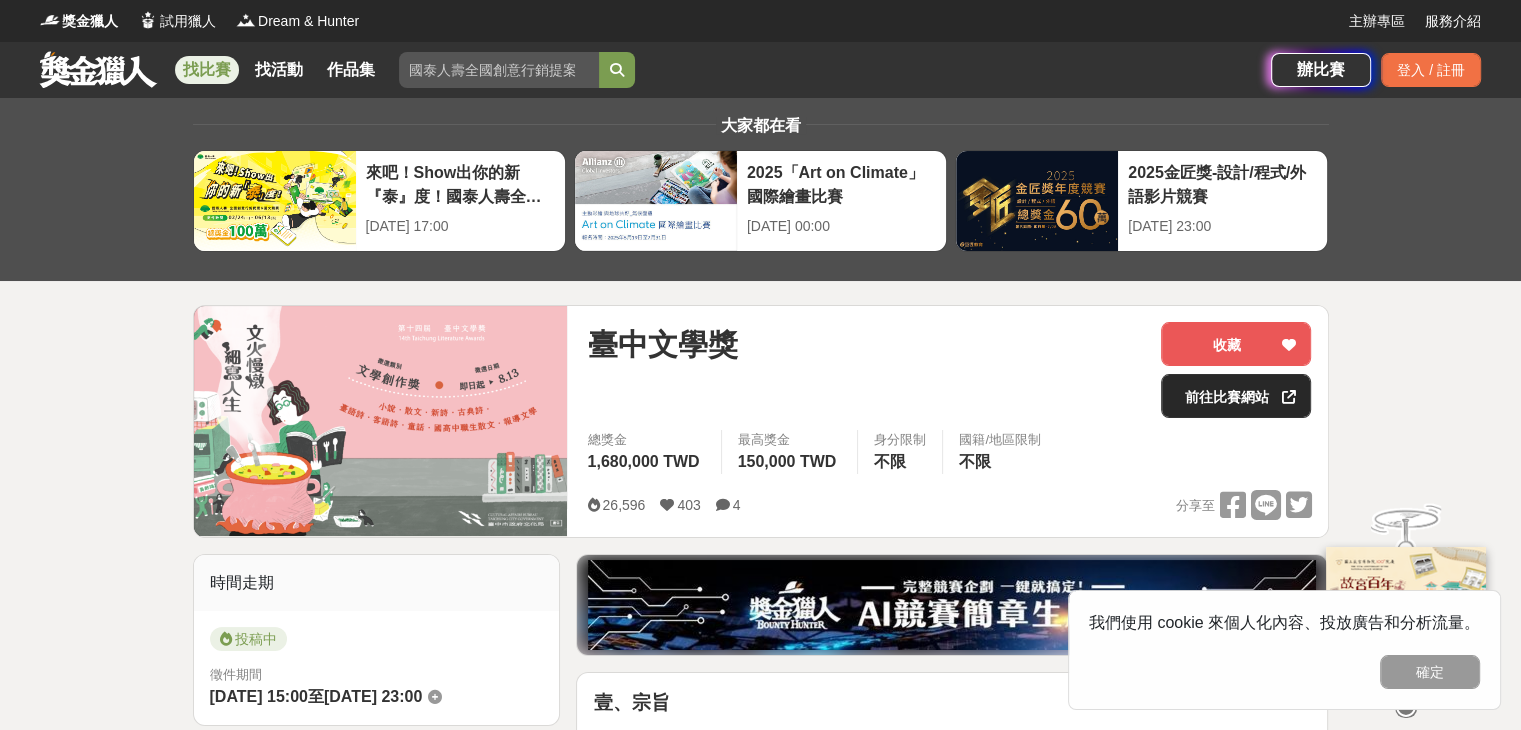 click on "前往比賽網站" at bounding box center [1236, 396] 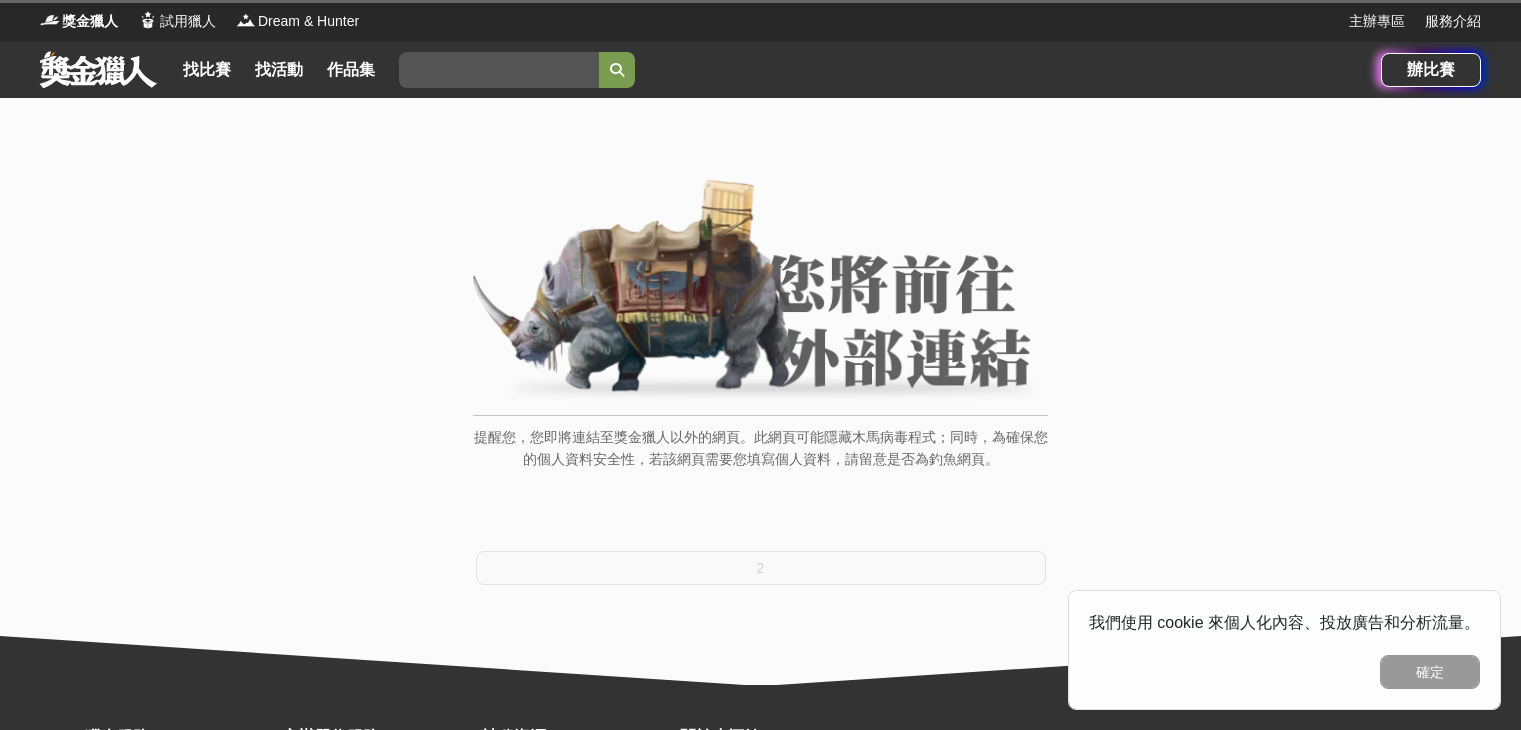 scroll, scrollTop: 0, scrollLeft: 0, axis: both 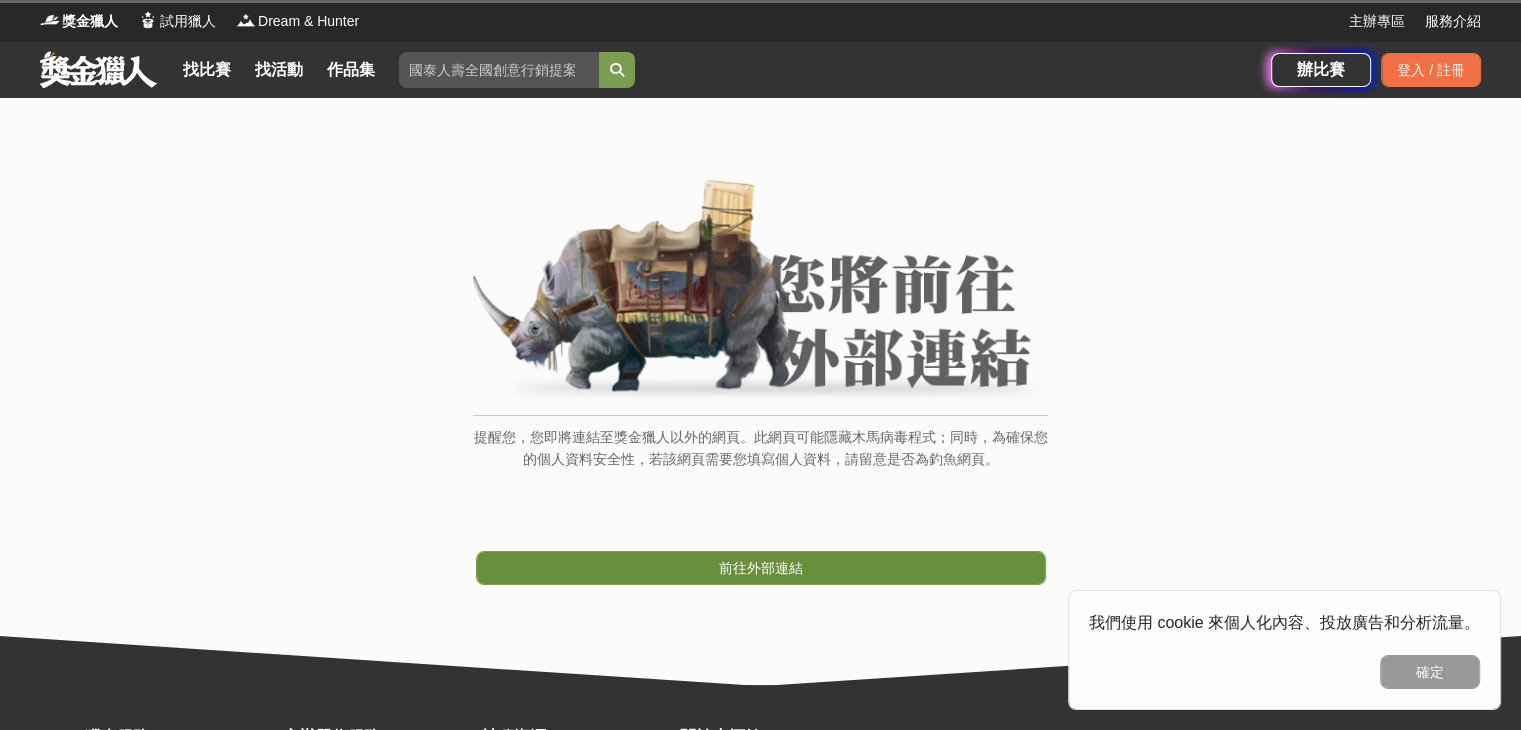 click on "前往外部連結" at bounding box center (761, 568) 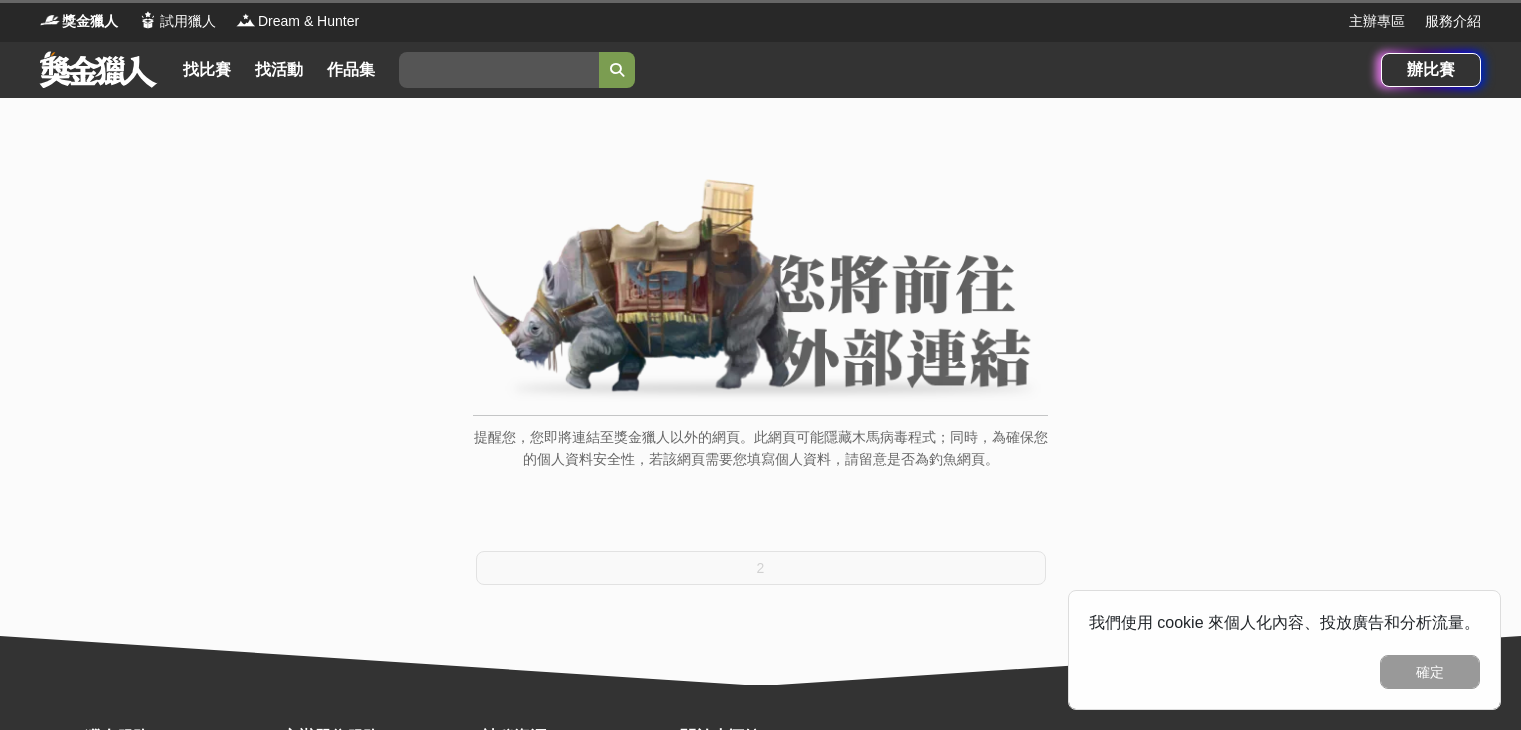 scroll, scrollTop: 0, scrollLeft: 0, axis: both 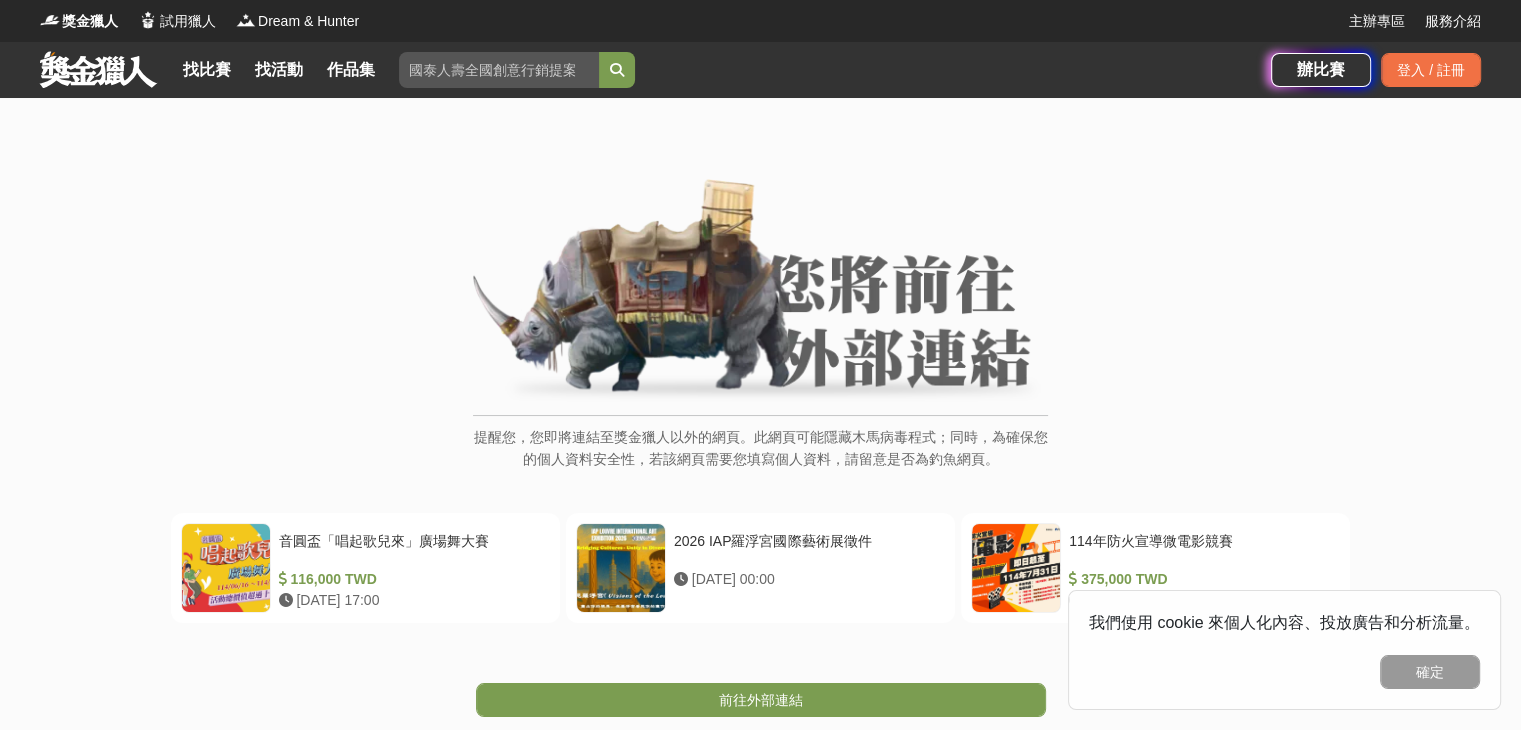 click at bounding box center [760, 292] 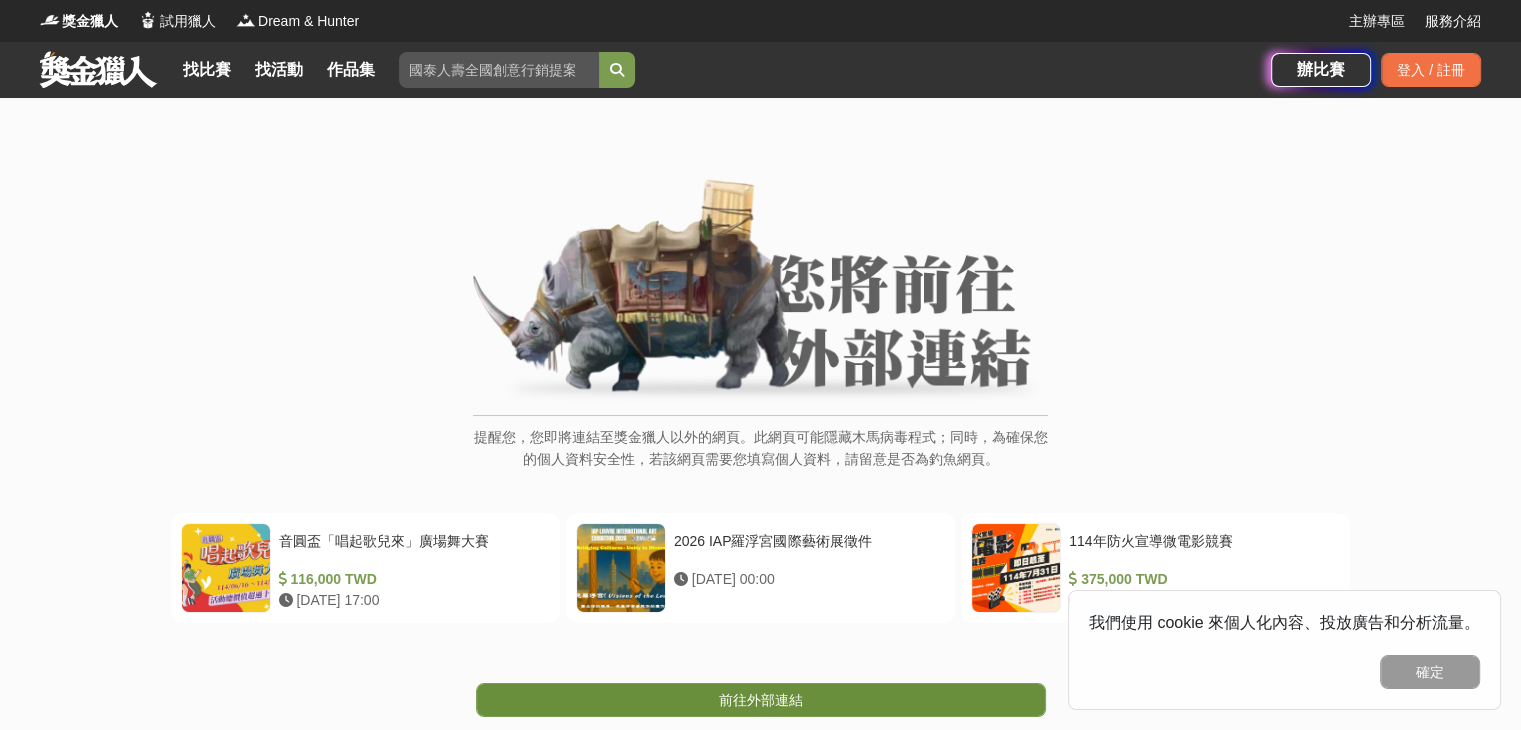 click on "前往外部連結" at bounding box center [761, 700] 